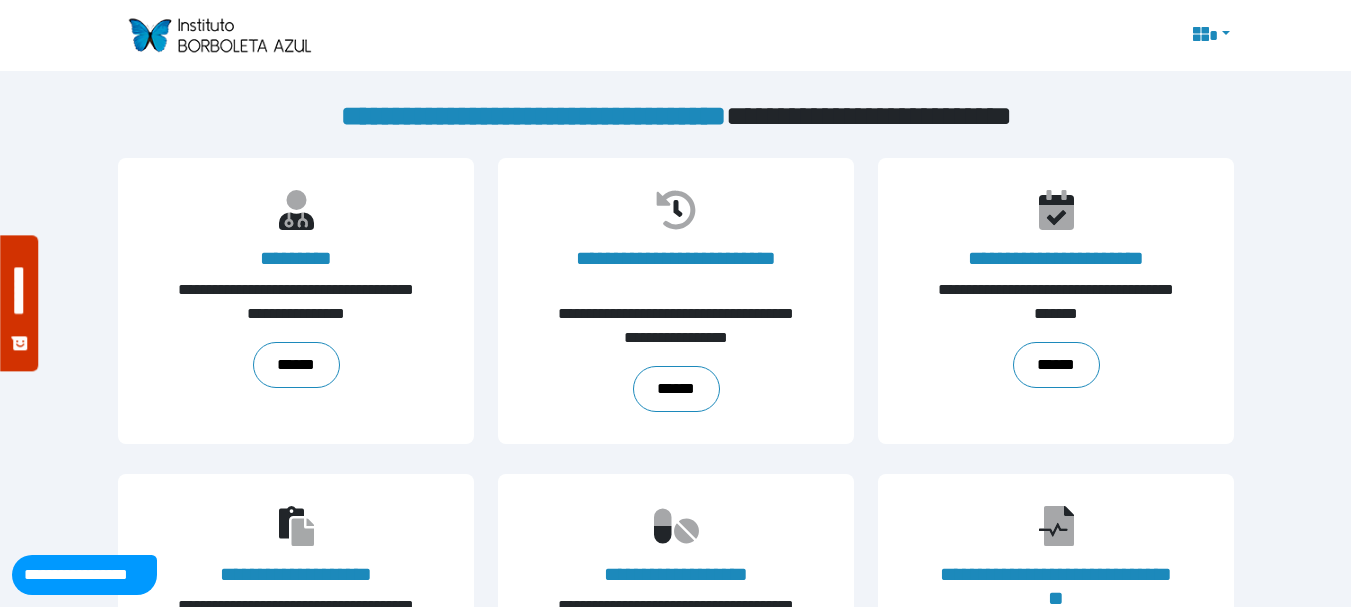 scroll, scrollTop: 0, scrollLeft: 0, axis: both 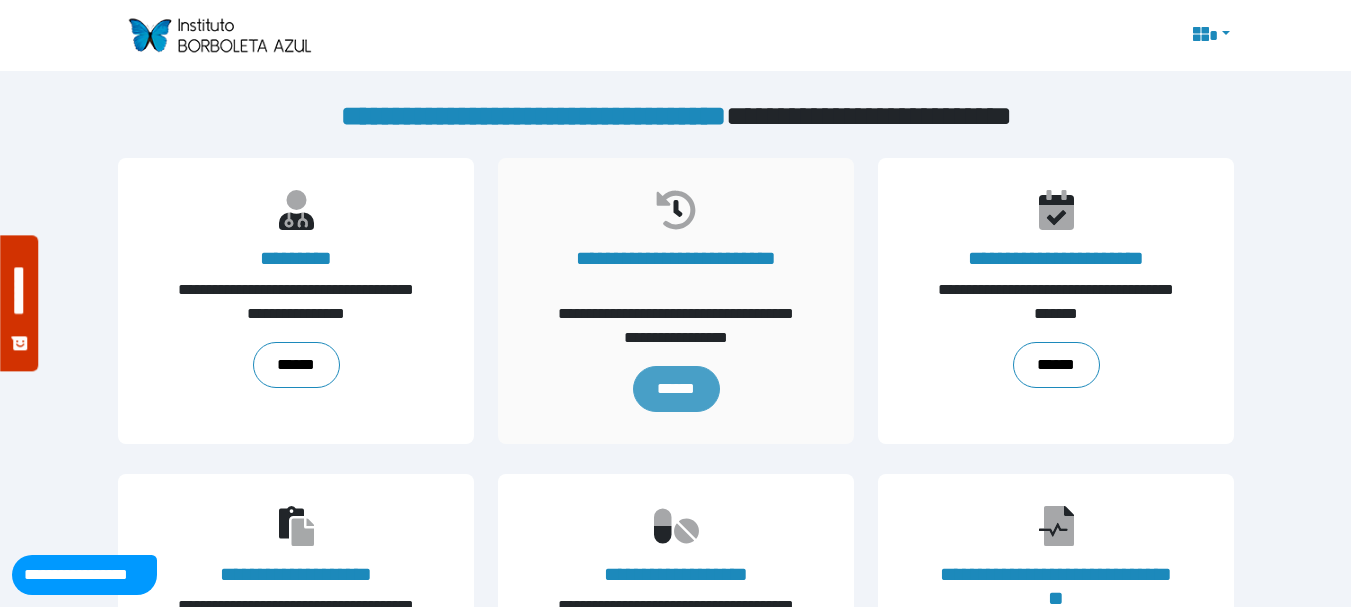 click on "******" at bounding box center [675, 389] 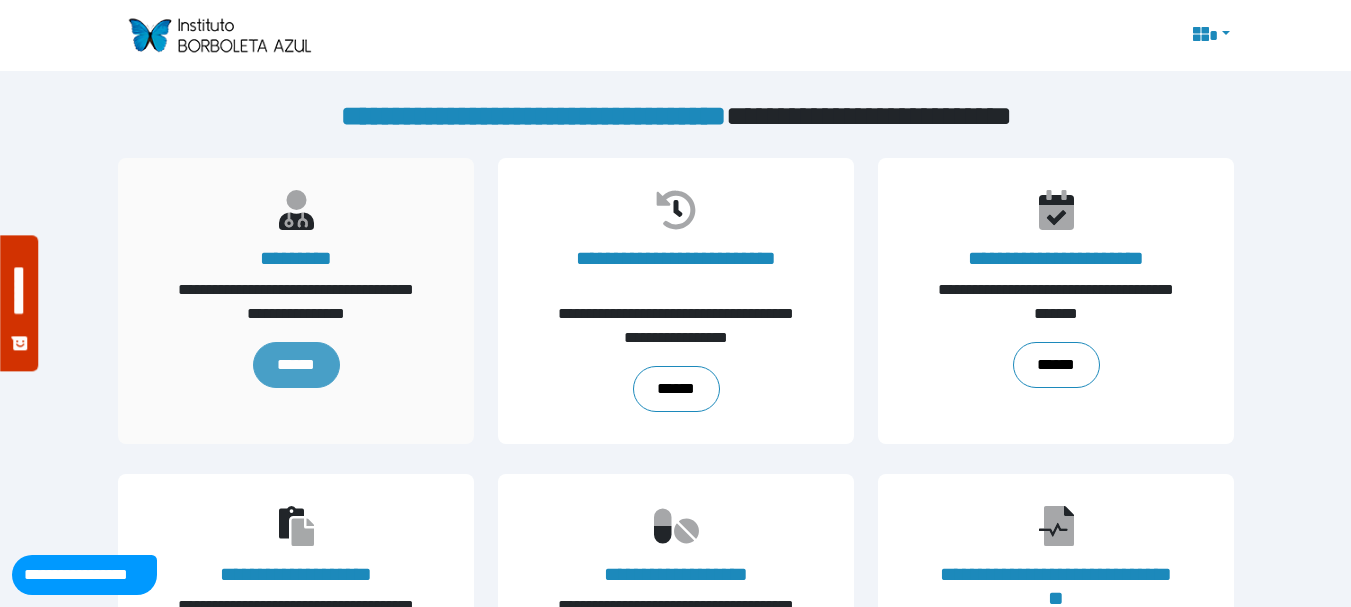 click on "******" at bounding box center [295, 365] 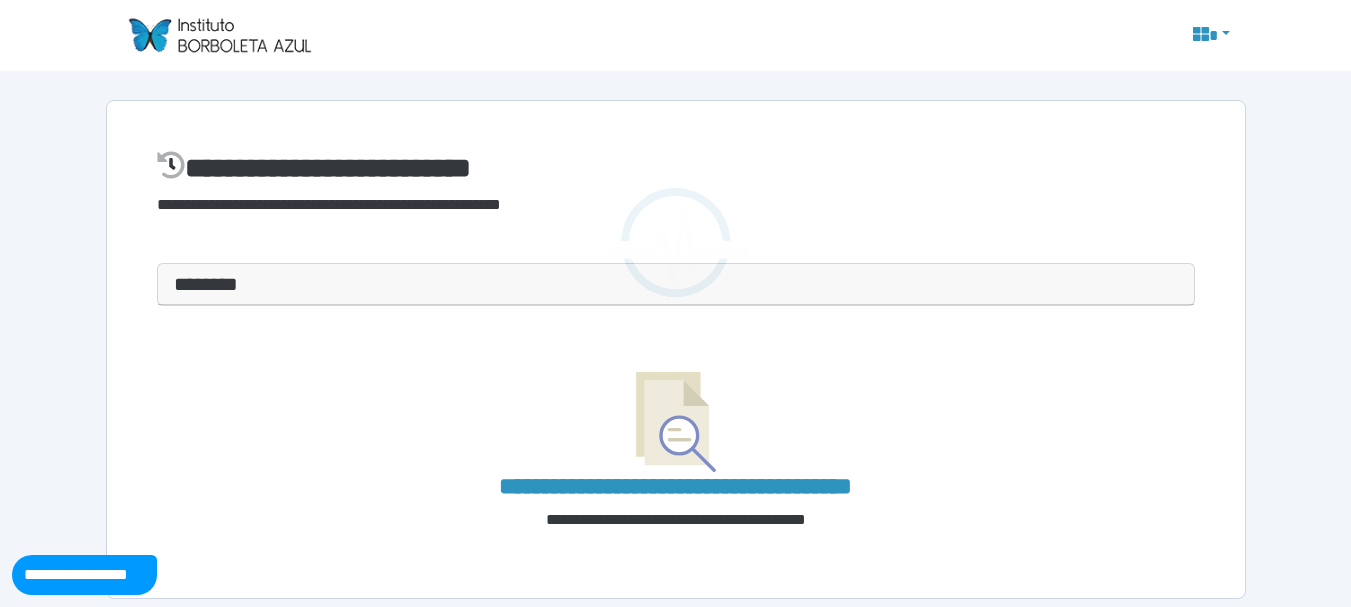 scroll, scrollTop: 0, scrollLeft: 0, axis: both 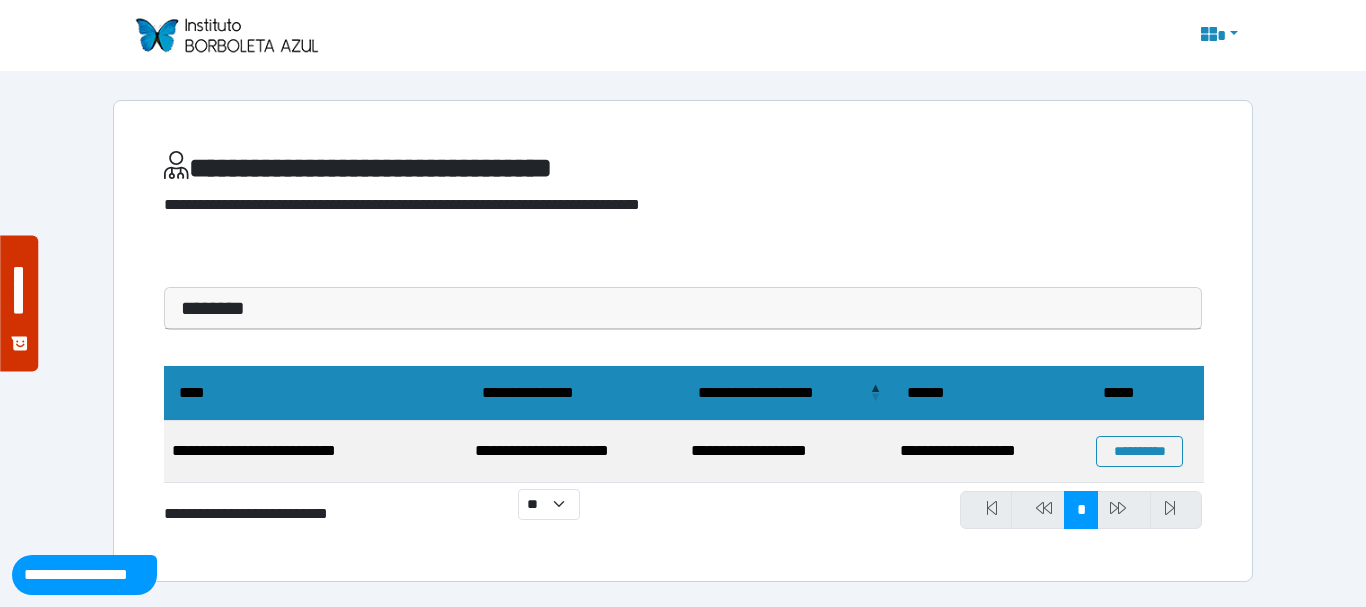 click on "********" at bounding box center [683, 308] 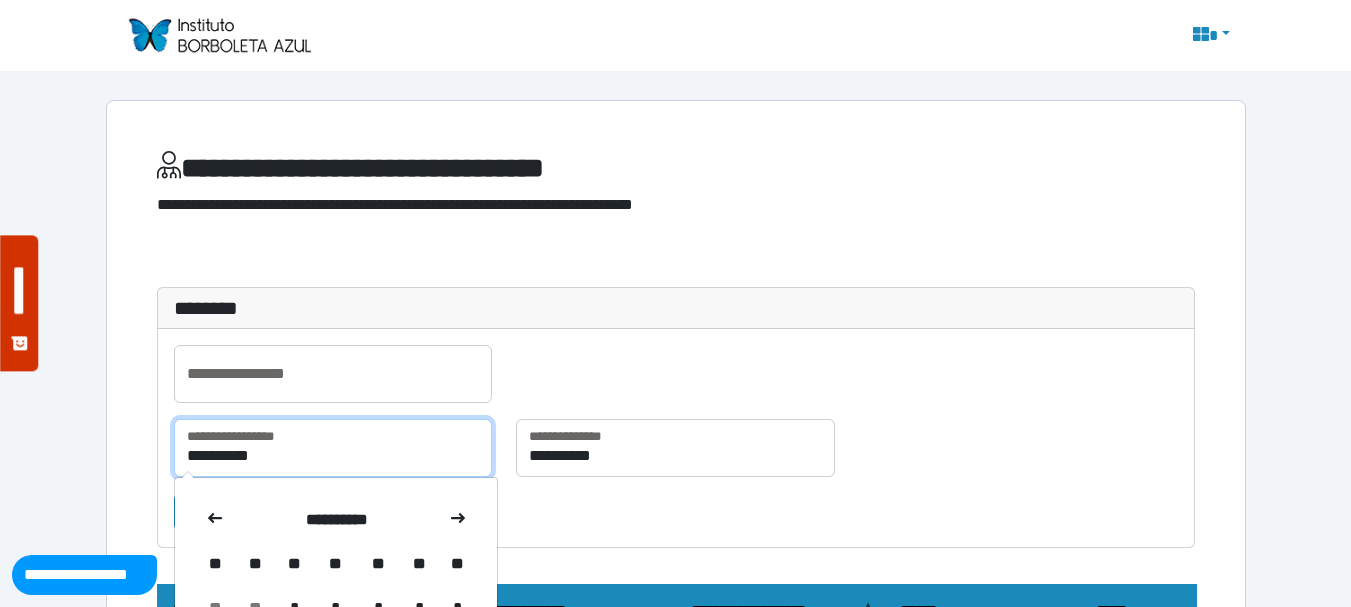 click on "**********" at bounding box center (333, 448) 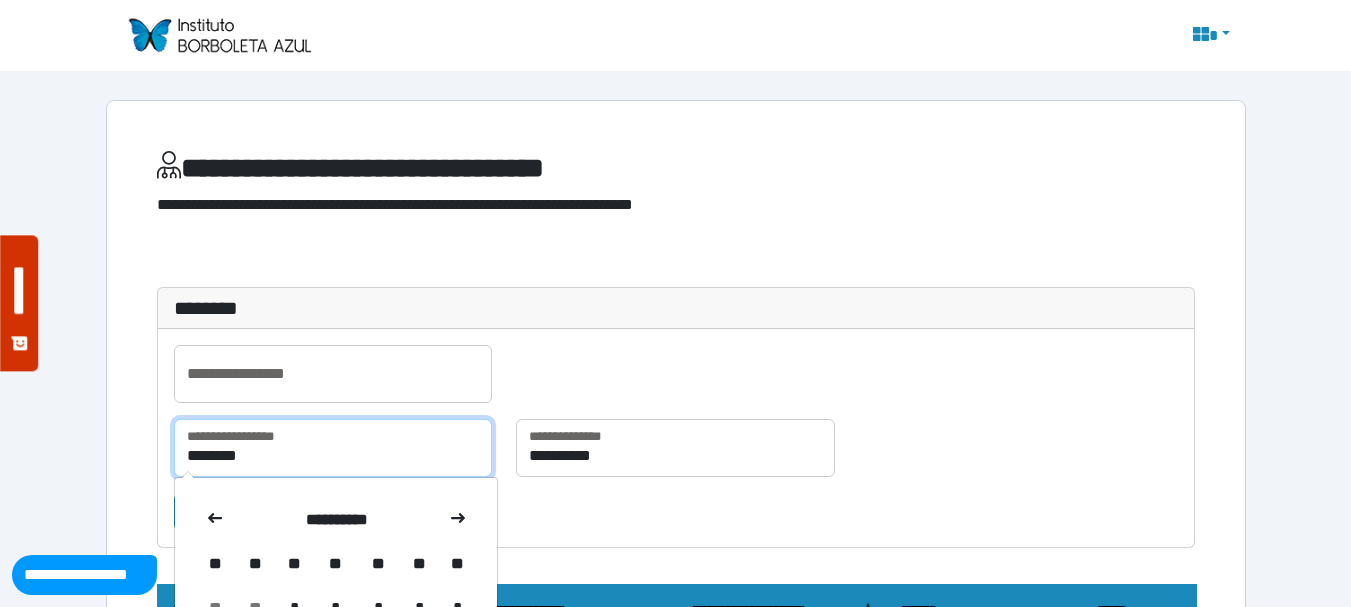 click on "********" at bounding box center [333, 448] 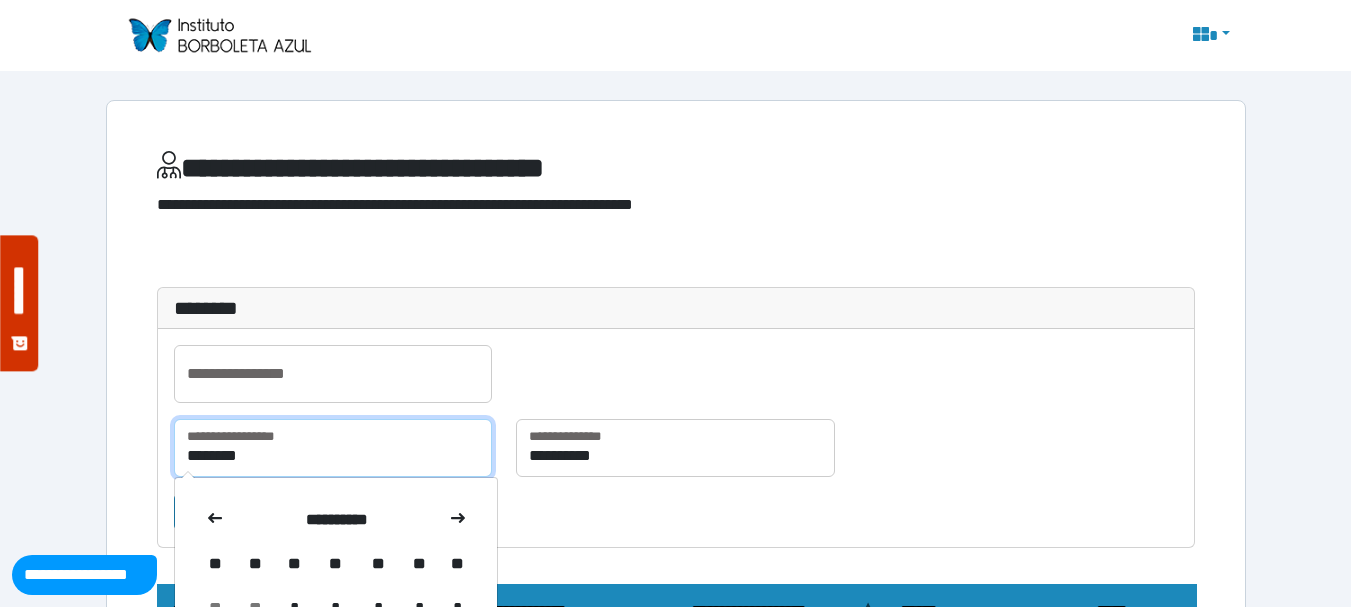 click on "********" at bounding box center [333, 448] 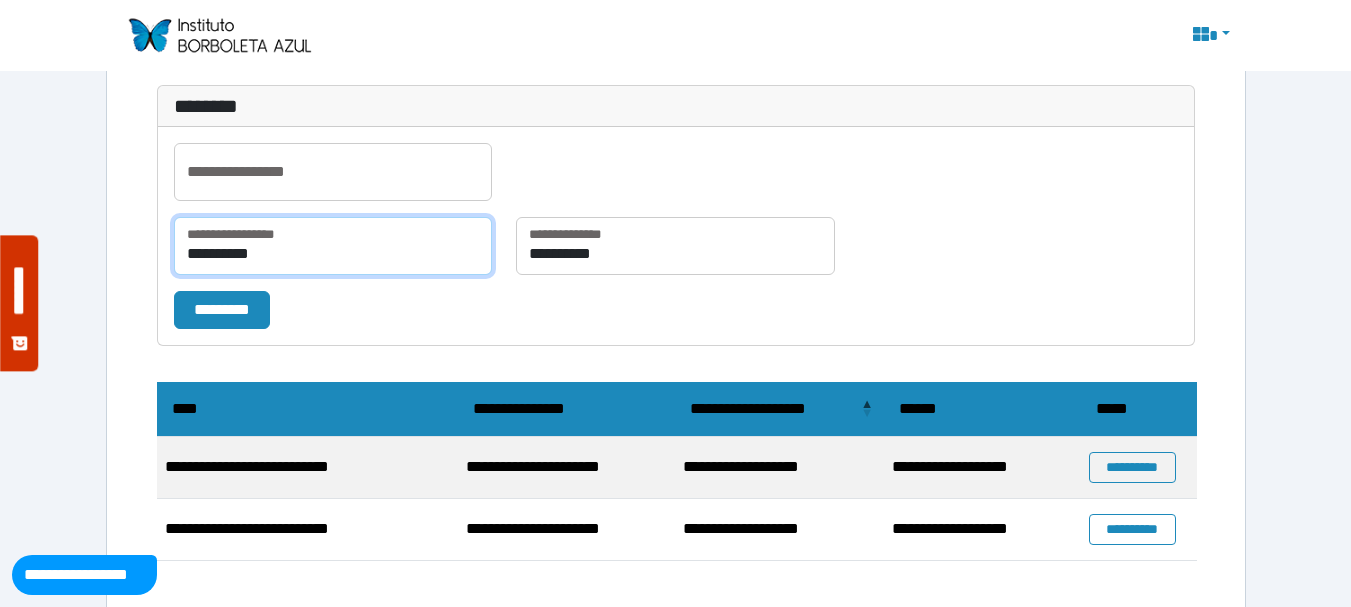 scroll, scrollTop: 213, scrollLeft: 0, axis: vertical 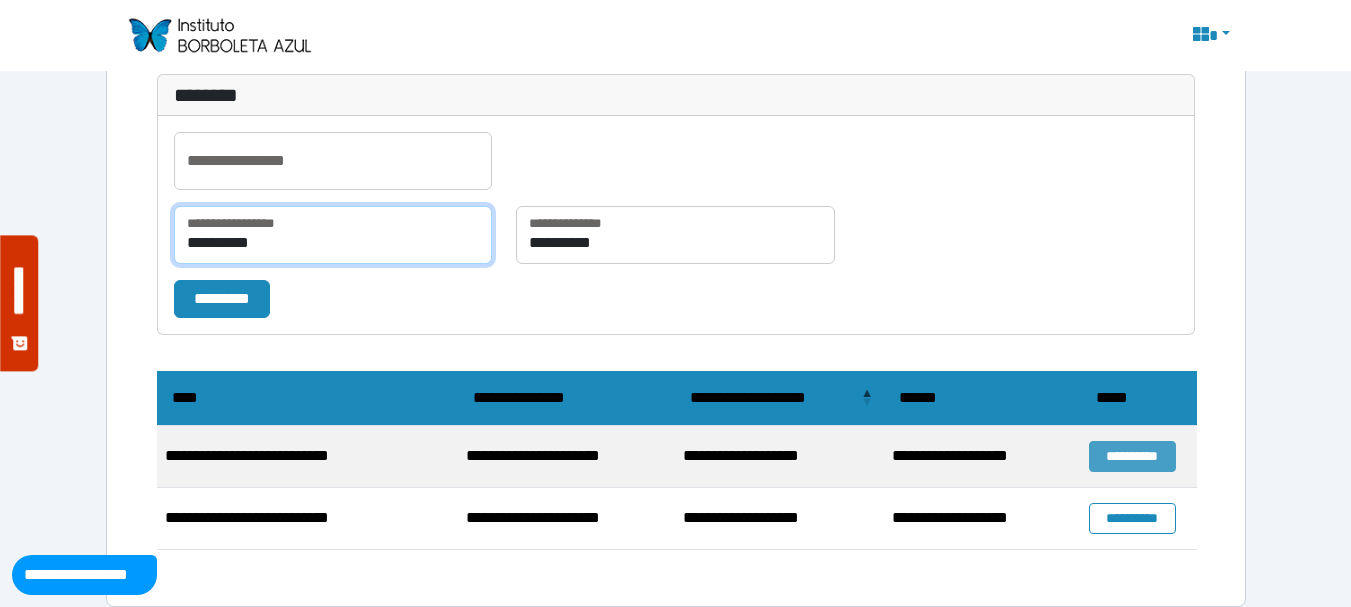 type on "**********" 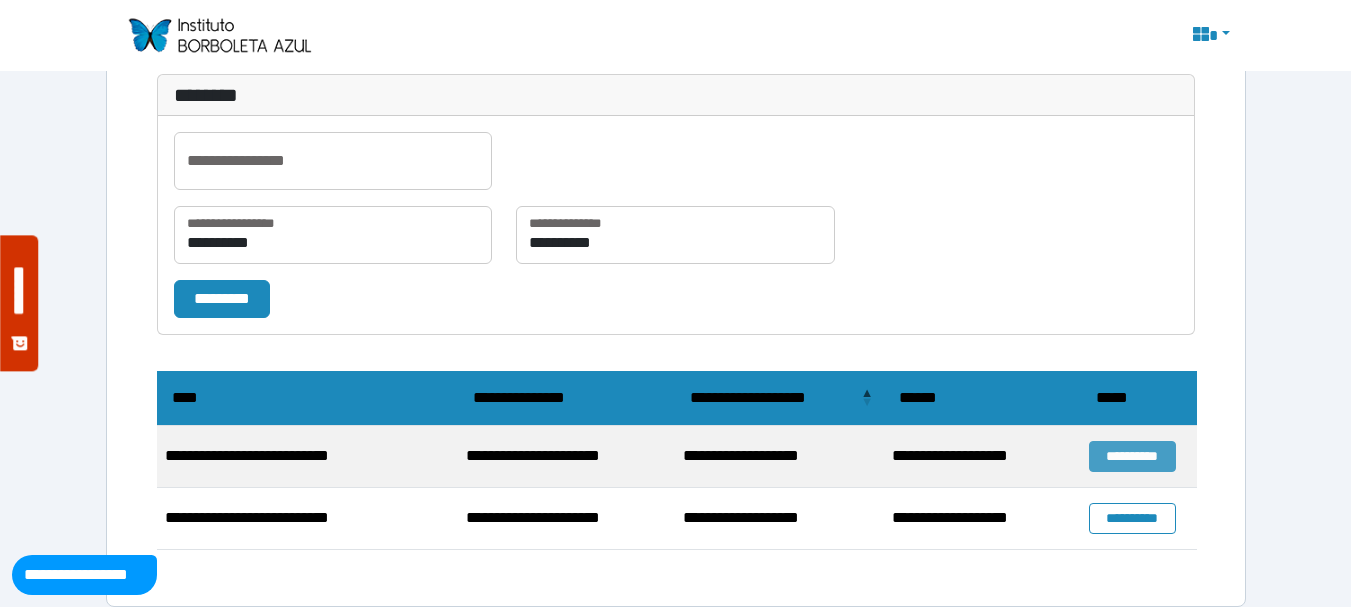 click on "**********" at bounding box center [1132, 456] 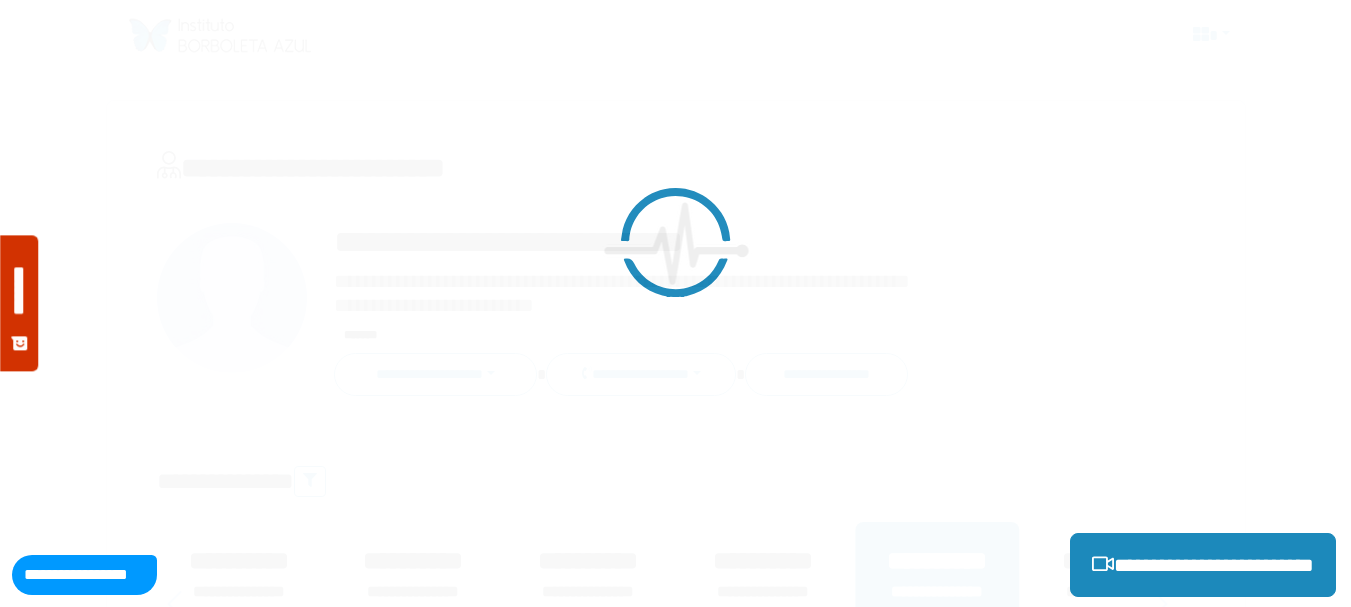 scroll, scrollTop: 0, scrollLeft: 0, axis: both 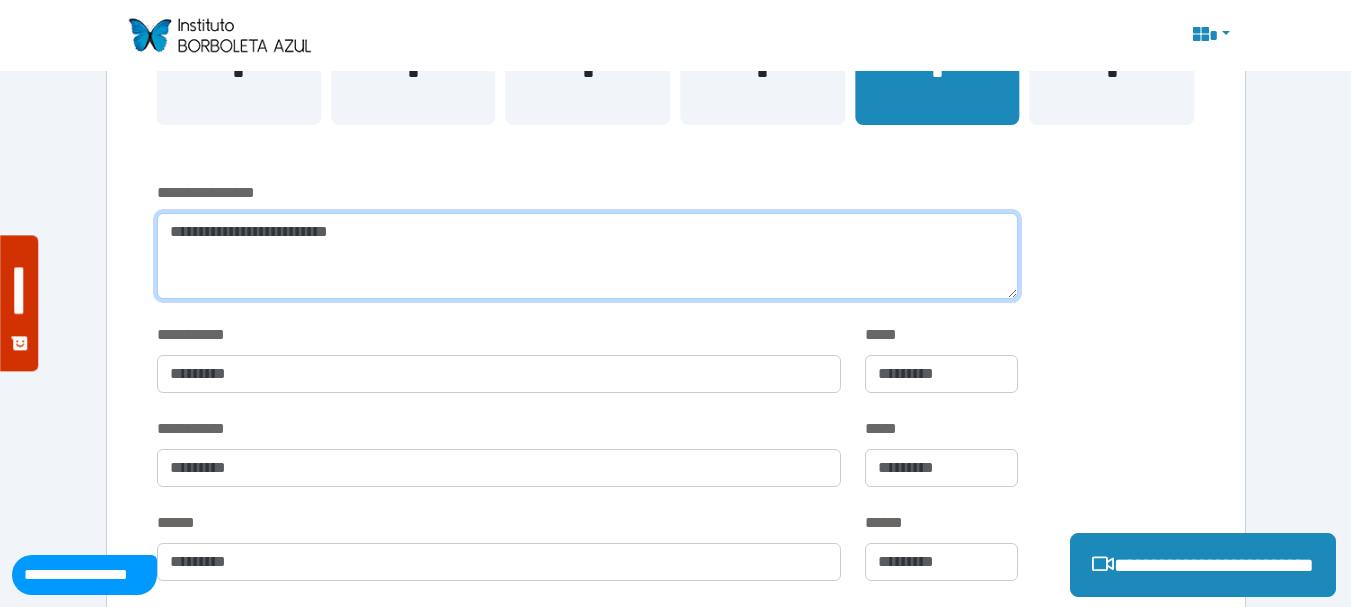 click at bounding box center (587, 256) 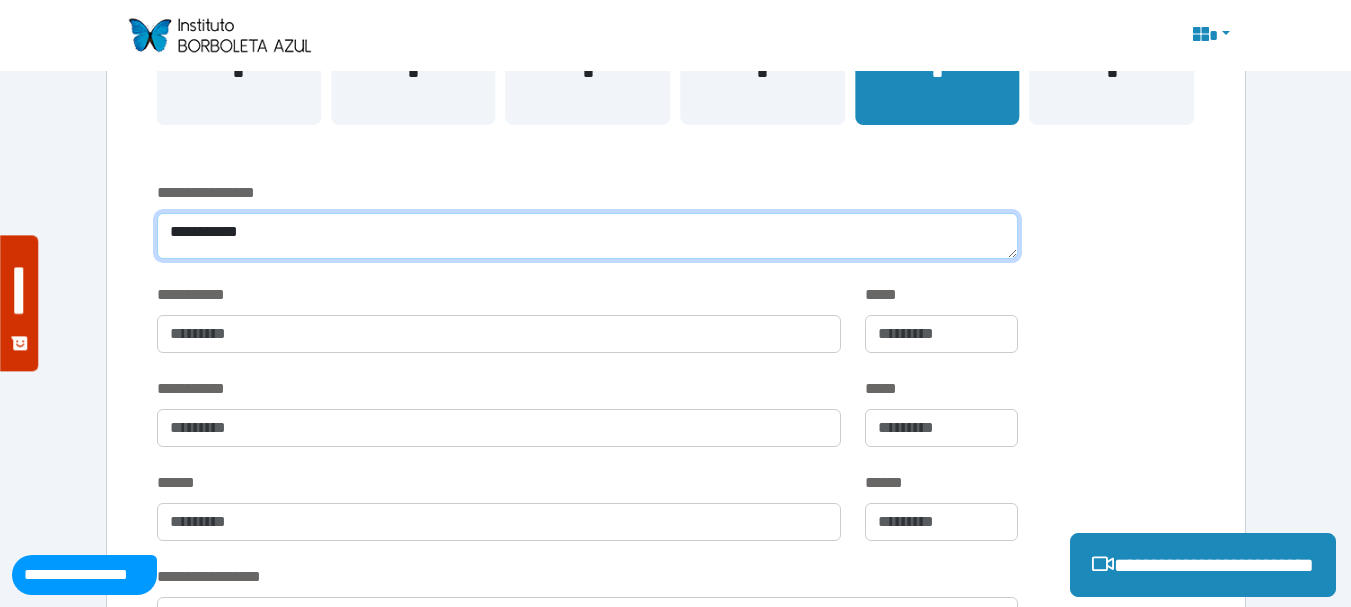 scroll, scrollTop: 0, scrollLeft: 0, axis: both 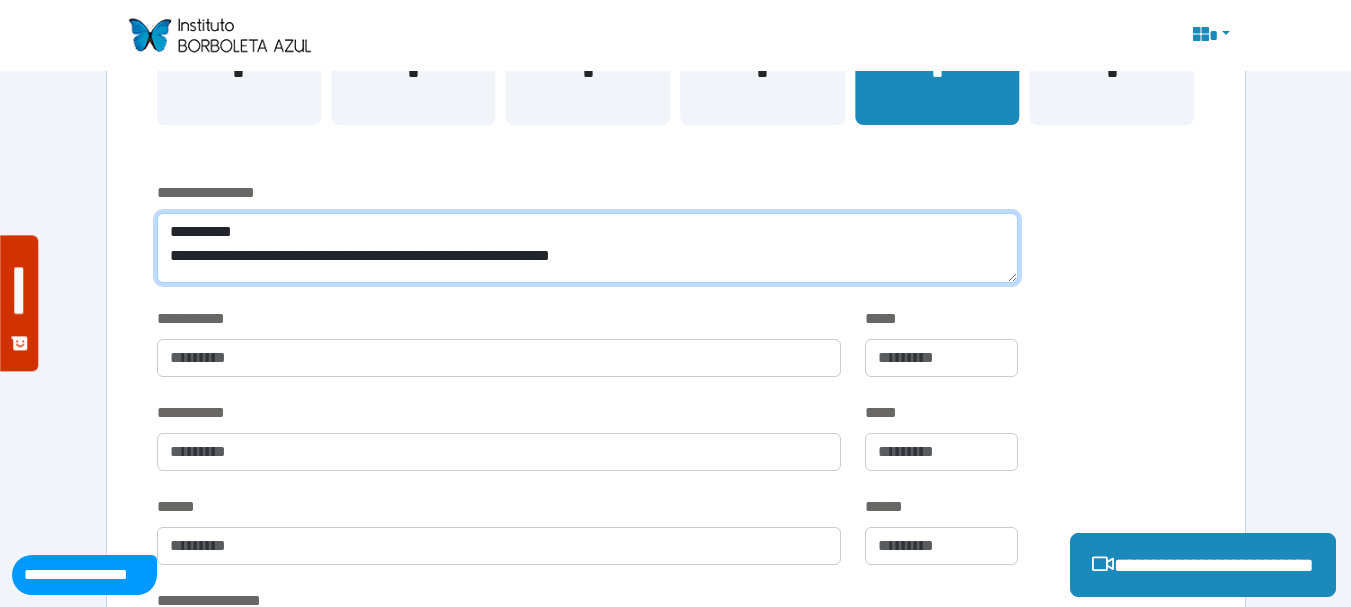 click on "**********" at bounding box center [587, 248] 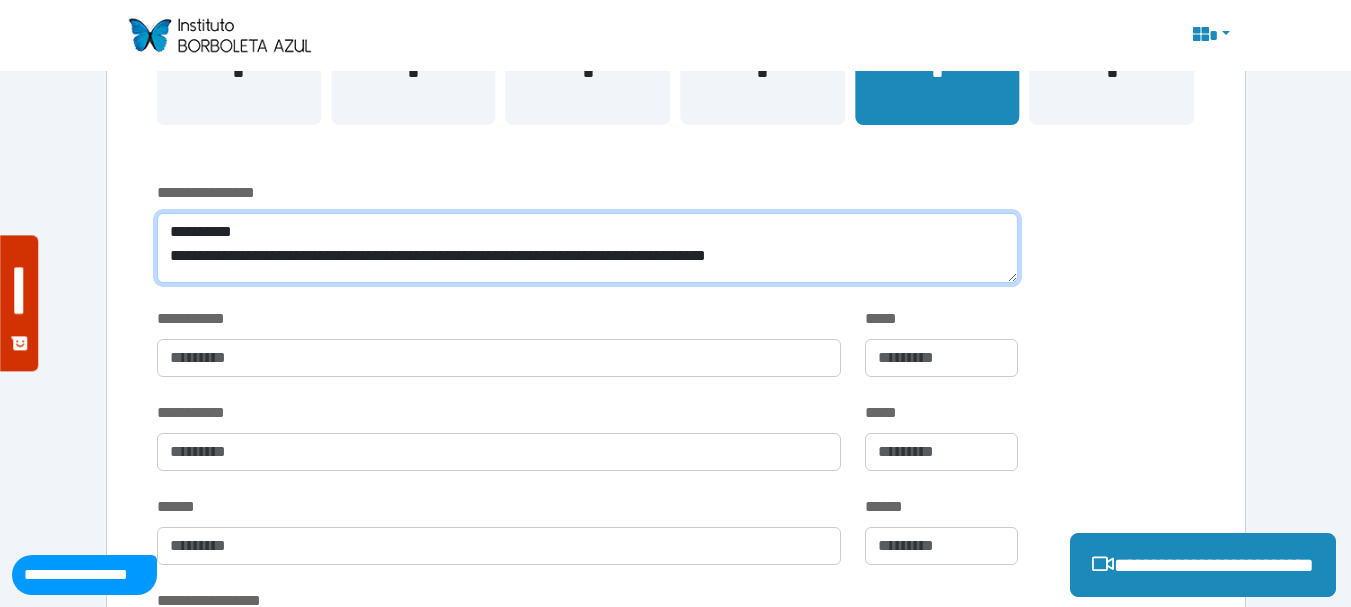 click on "**********" at bounding box center (587, 248) 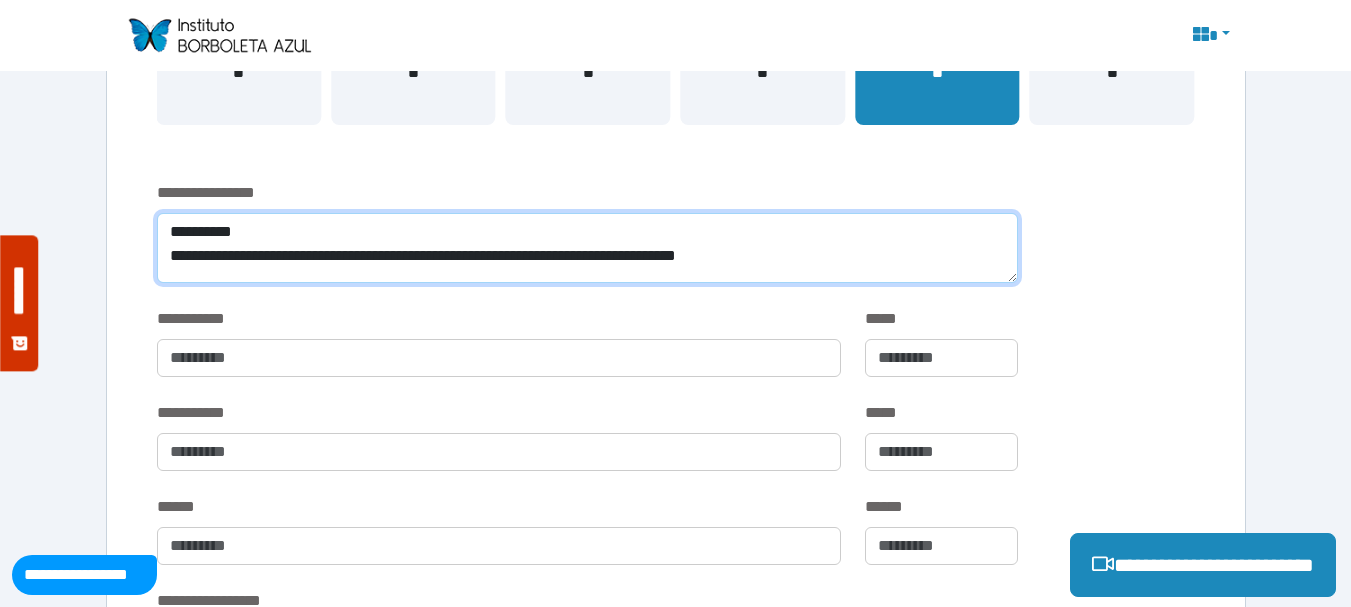 click on "**********" at bounding box center (587, 248) 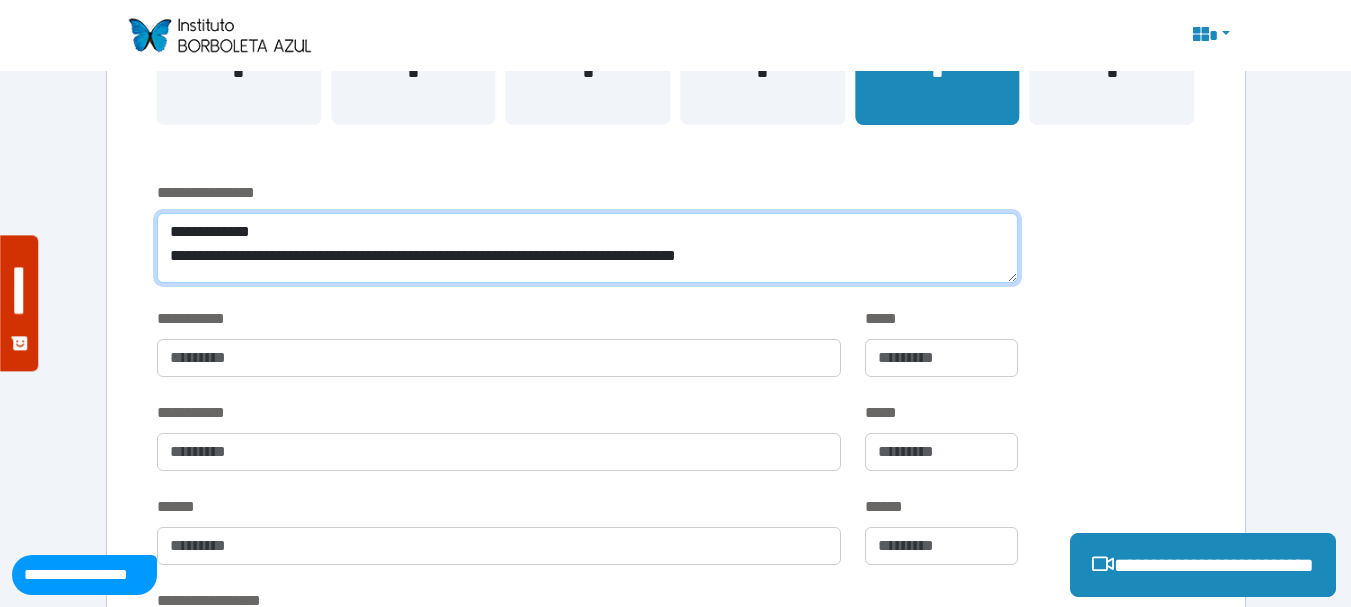 click on "**********" at bounding box center [587, 248] 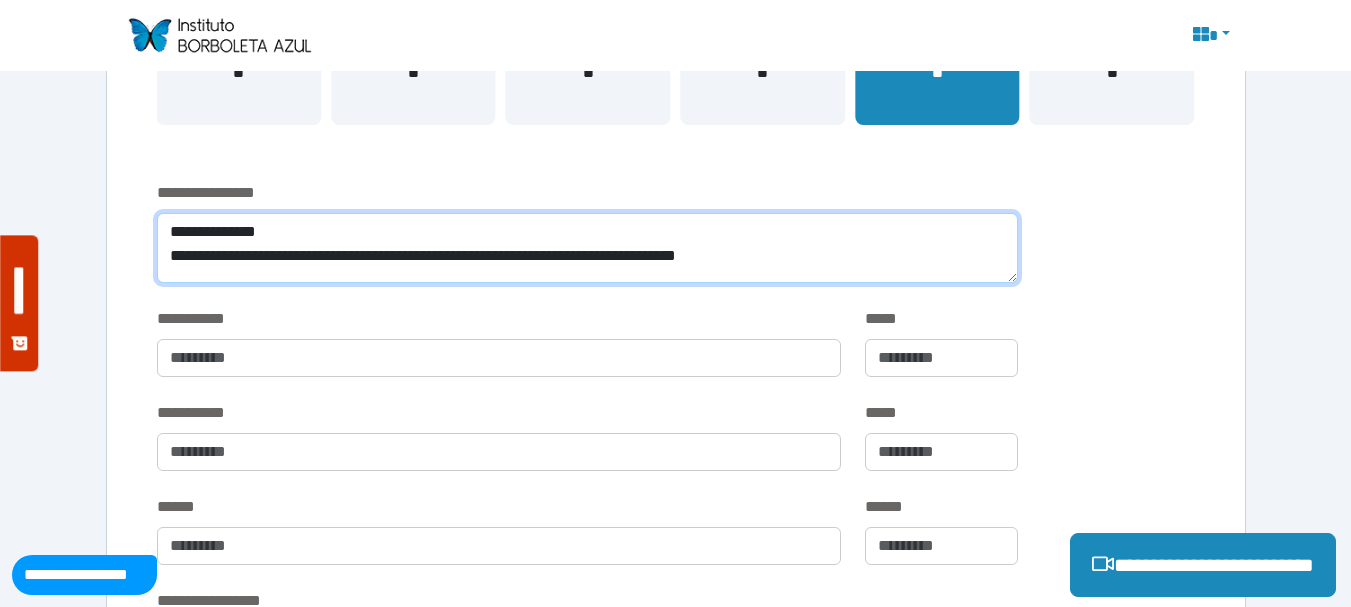 click on "**********" at bounding box center (587, 248) 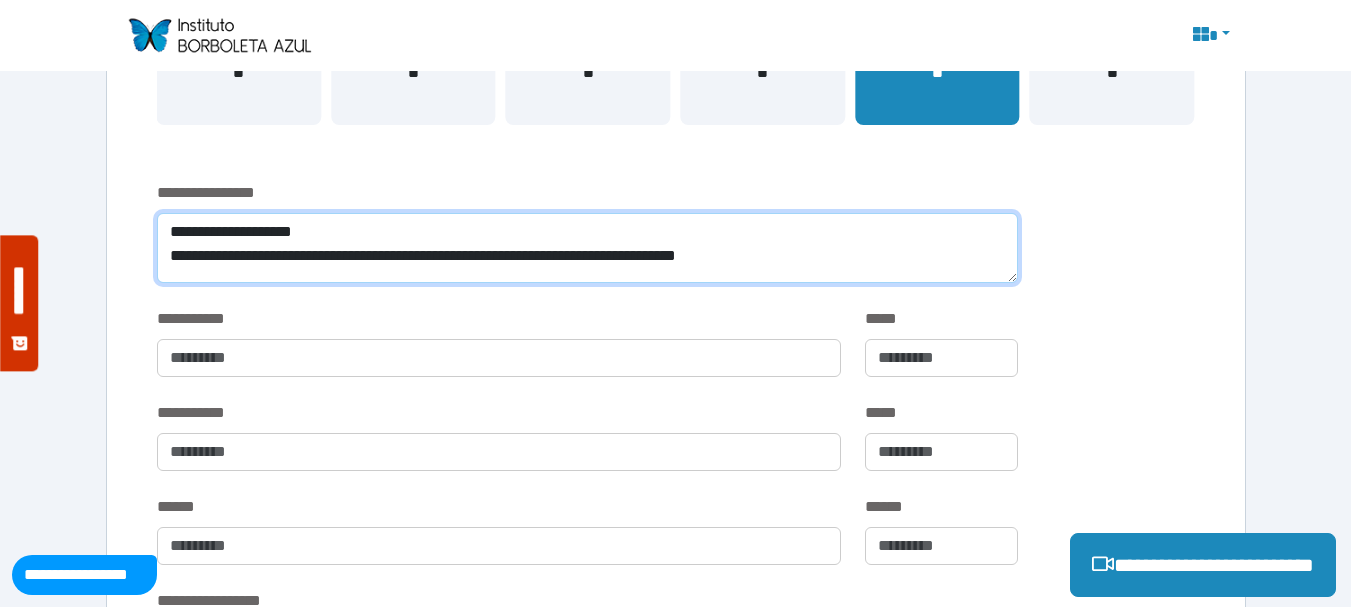 click on "**********" at bounding box center [587, 248] 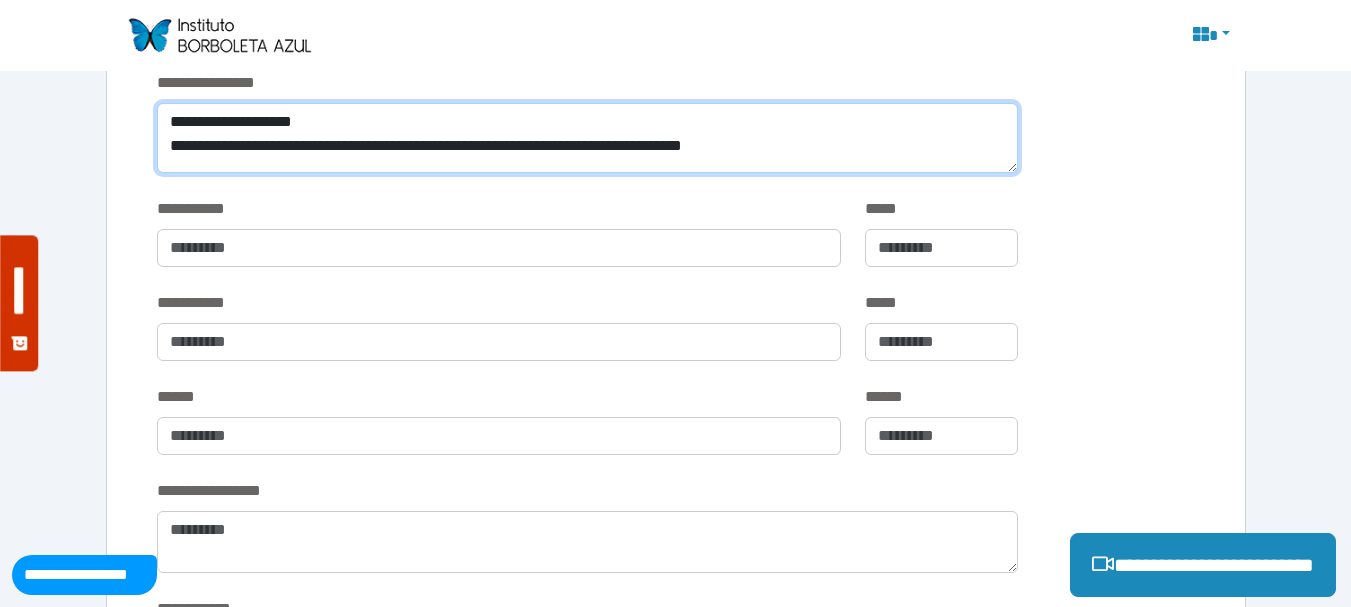 scroll, scrollTop: 704, scrollLeft: 0, axis: vertical 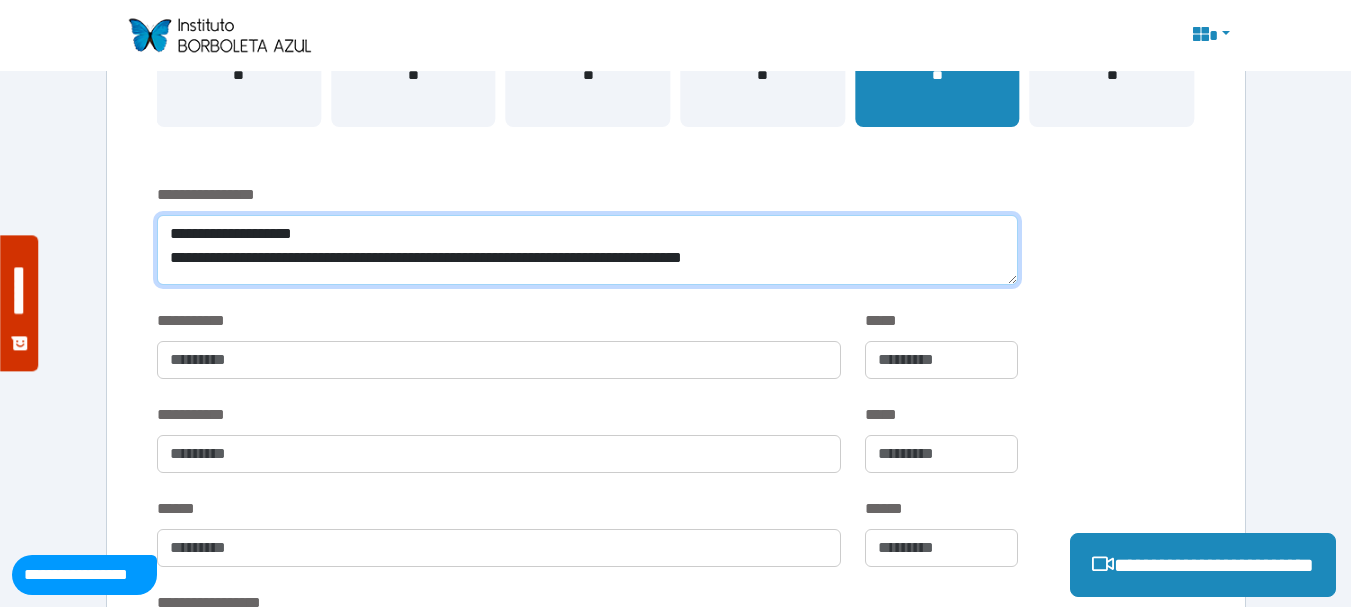 click on "**********" at bounding box center (587, 250) 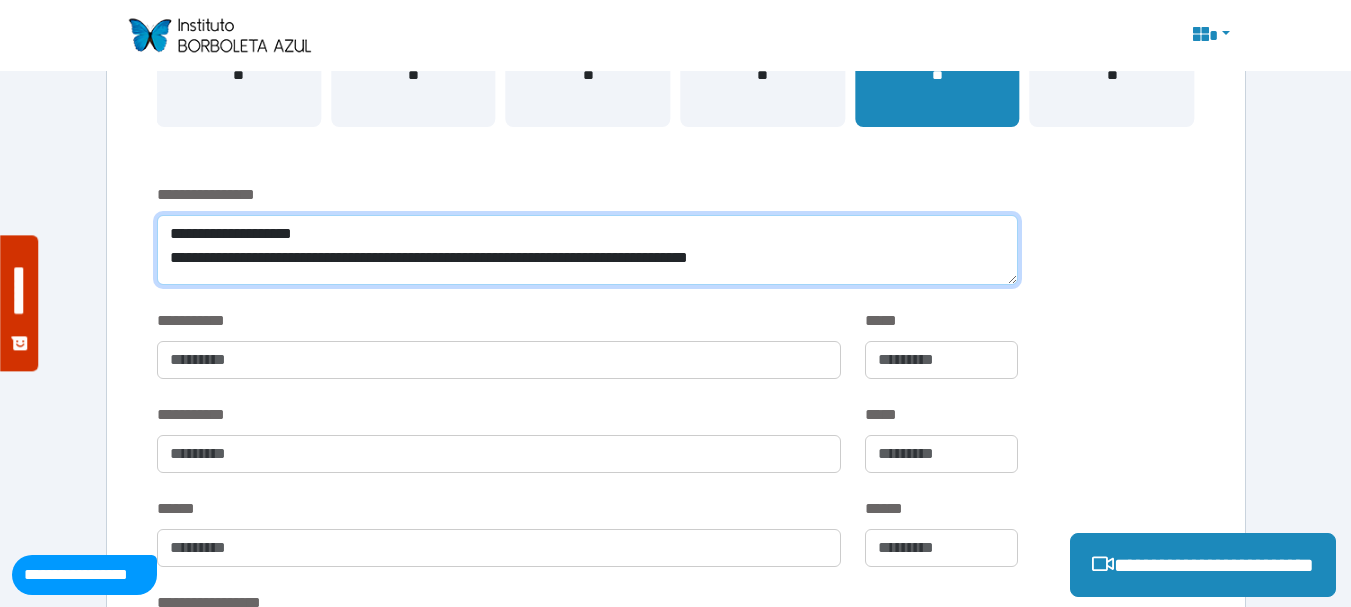 click on "**********" at bounding box center (587, 250) 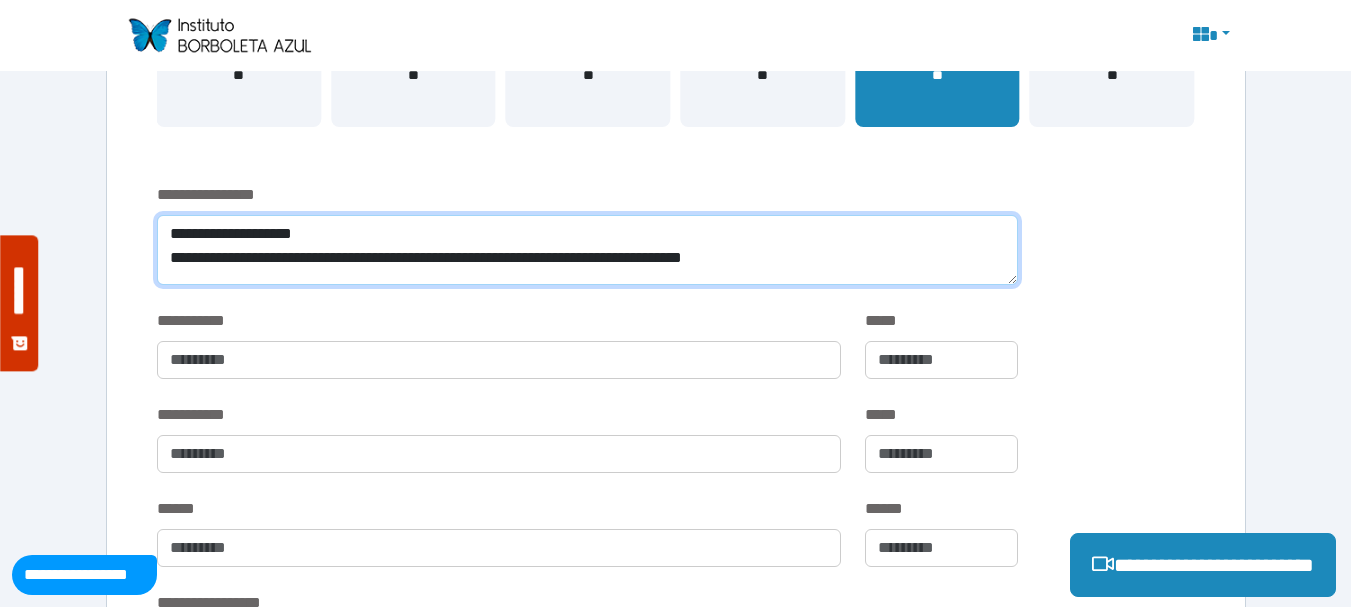 click on "**********" at bounding box center [587, 250] 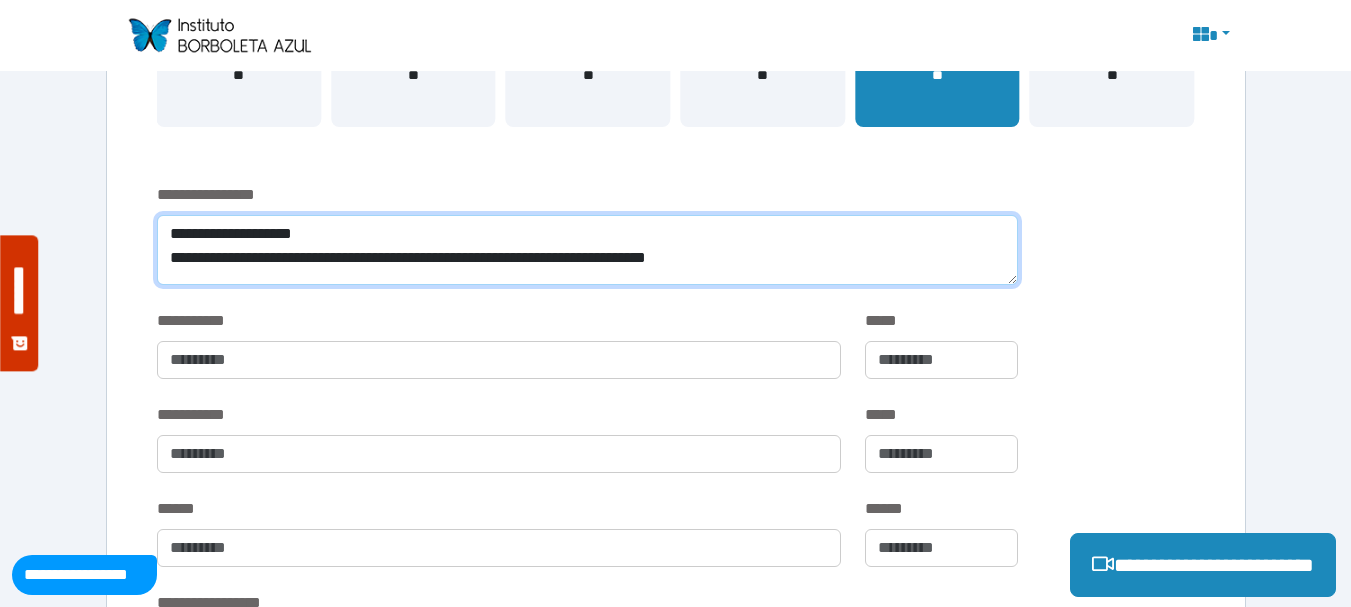 click on "**********" at bounding box center (587, 250) 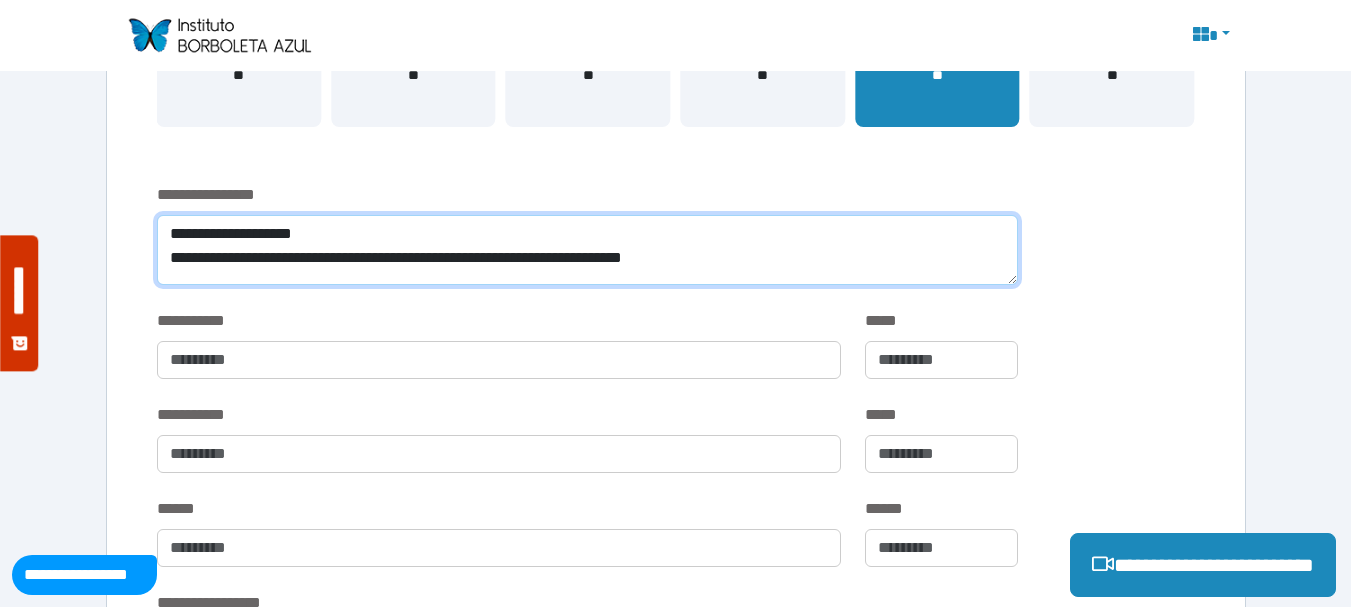 click on "**********" at bounding box center (587, 250) 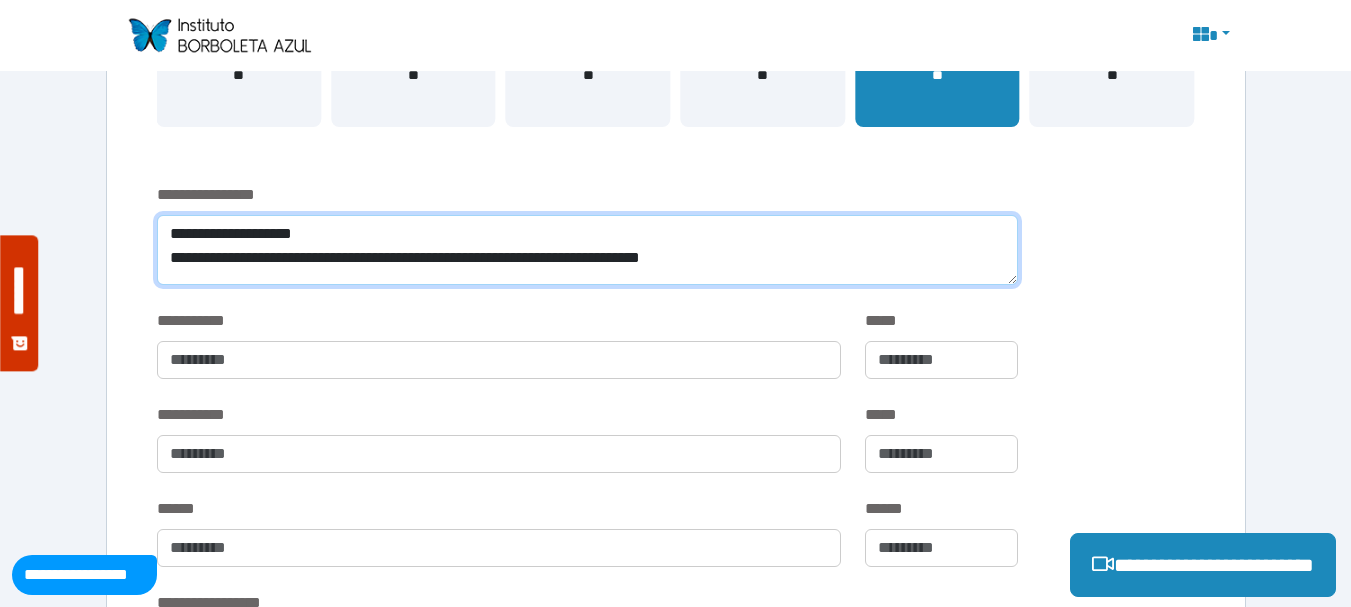 click on "**********" at bounding box center [587, 250] 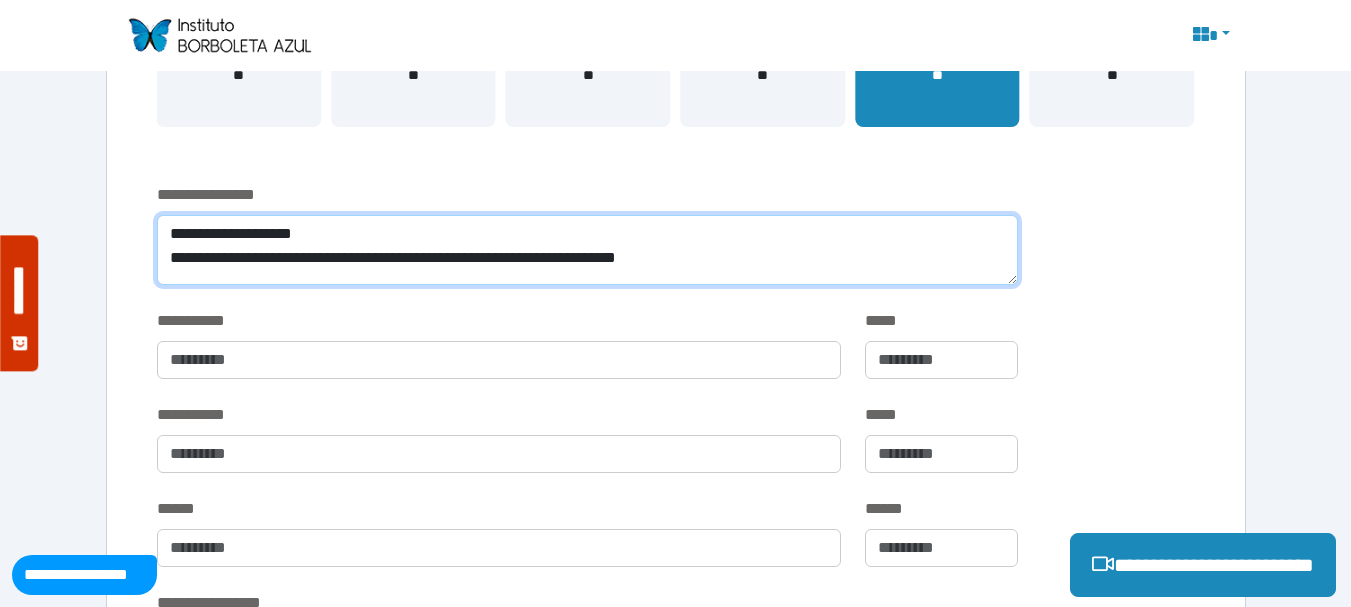 click on "**********" at bounding box center (587, 250) 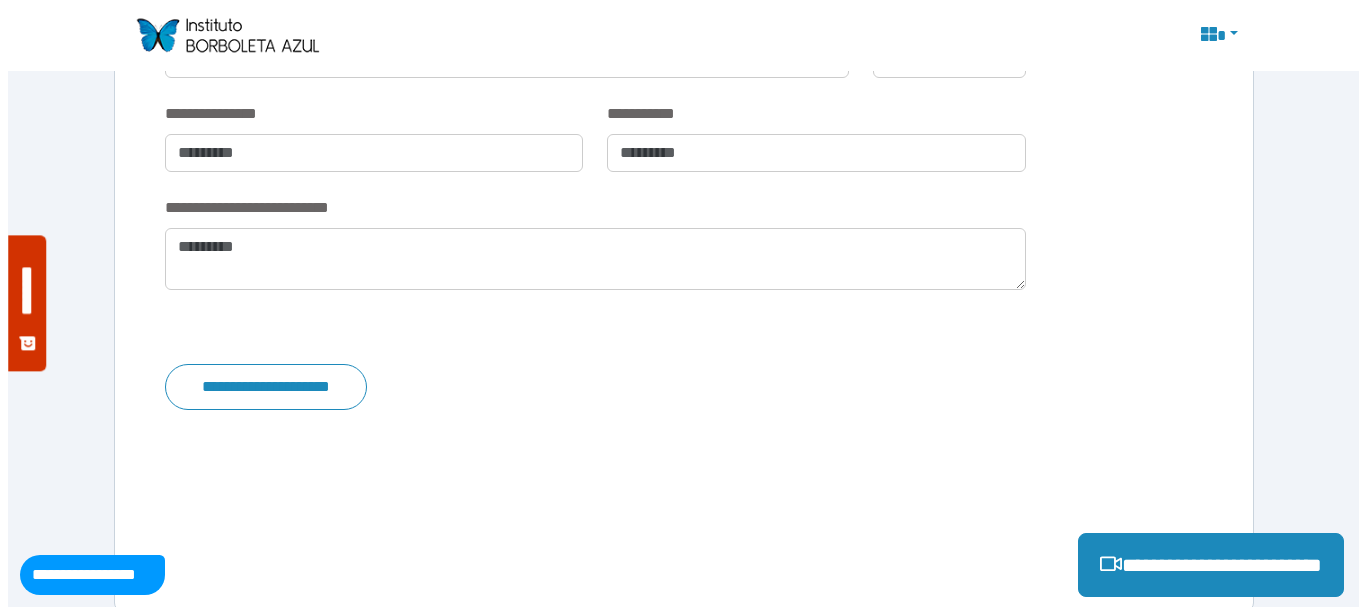 scroll, scrollTop: 3896, scrollLeft: 0, axis: vertical 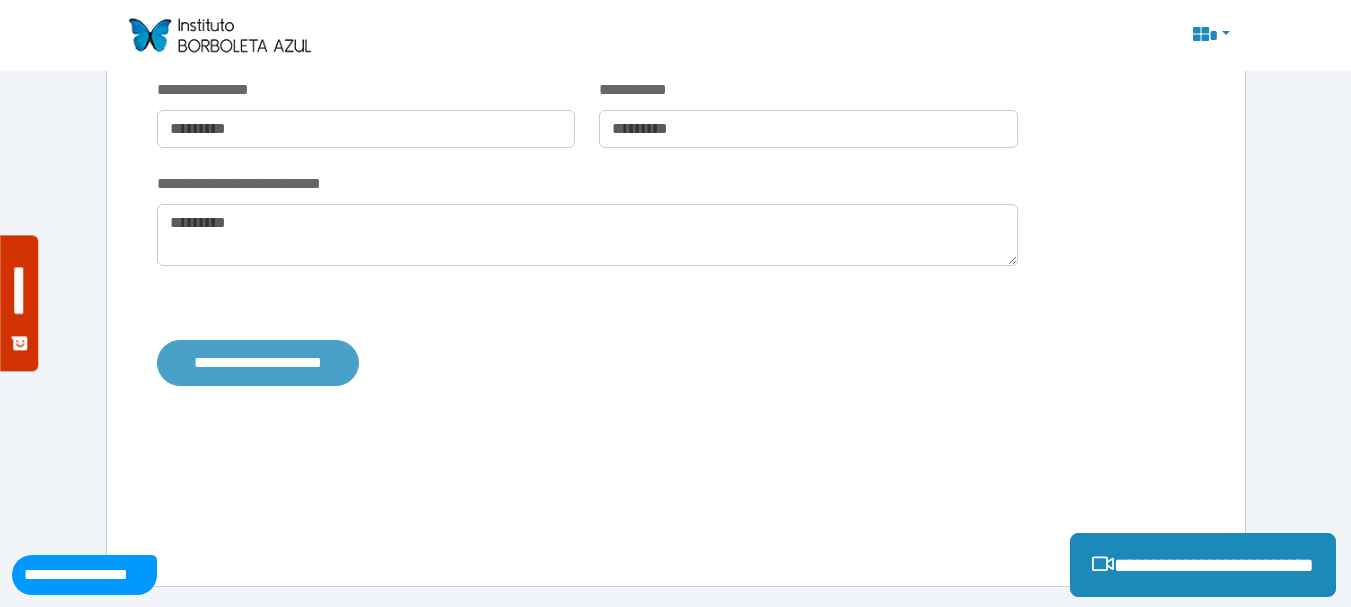 type on "**********" 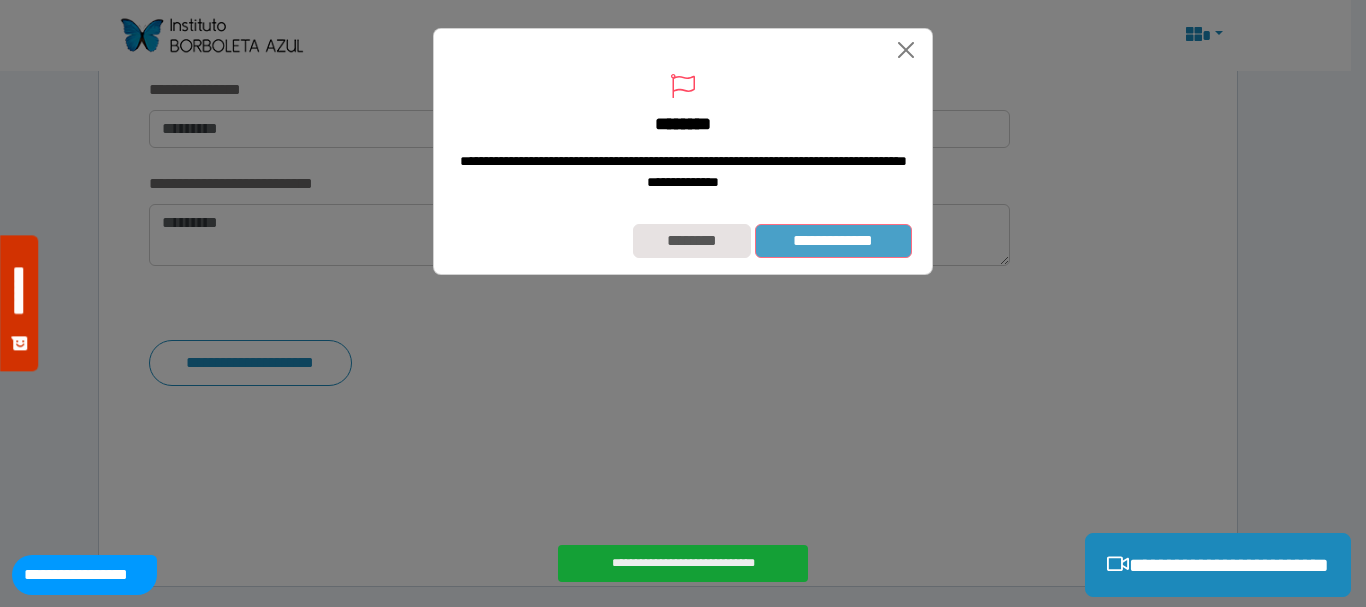 click on "**********" at bounding box center [833, 241] 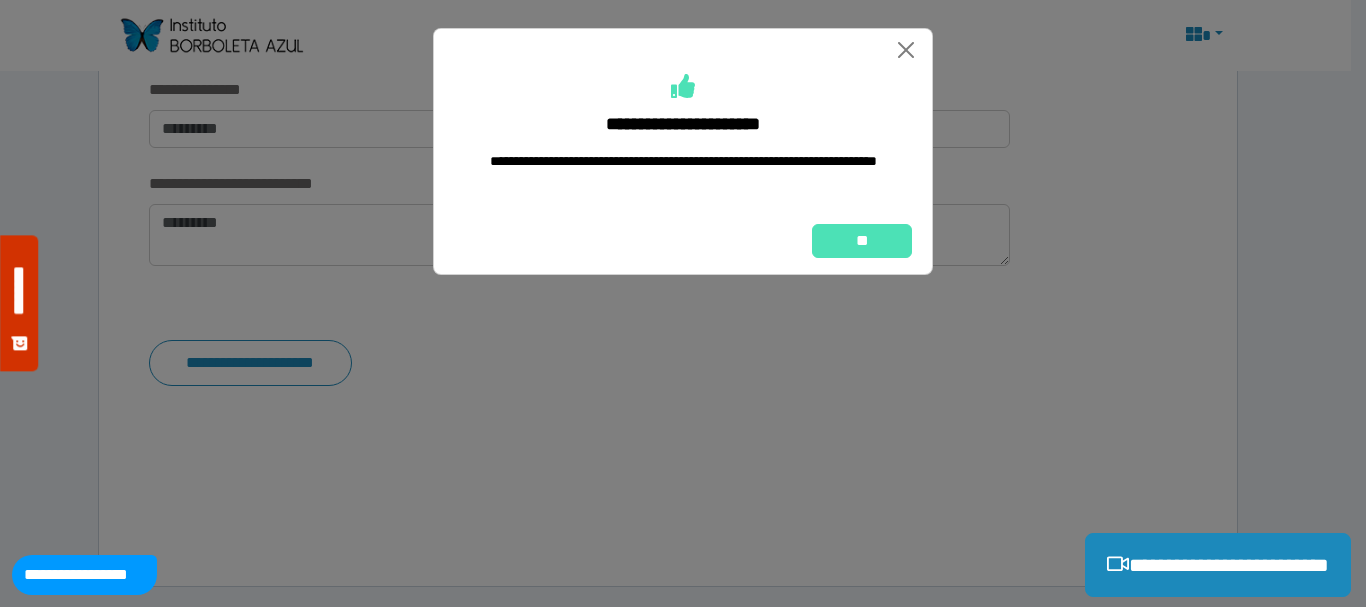 click on "**********" at bounding box center (683, 133) 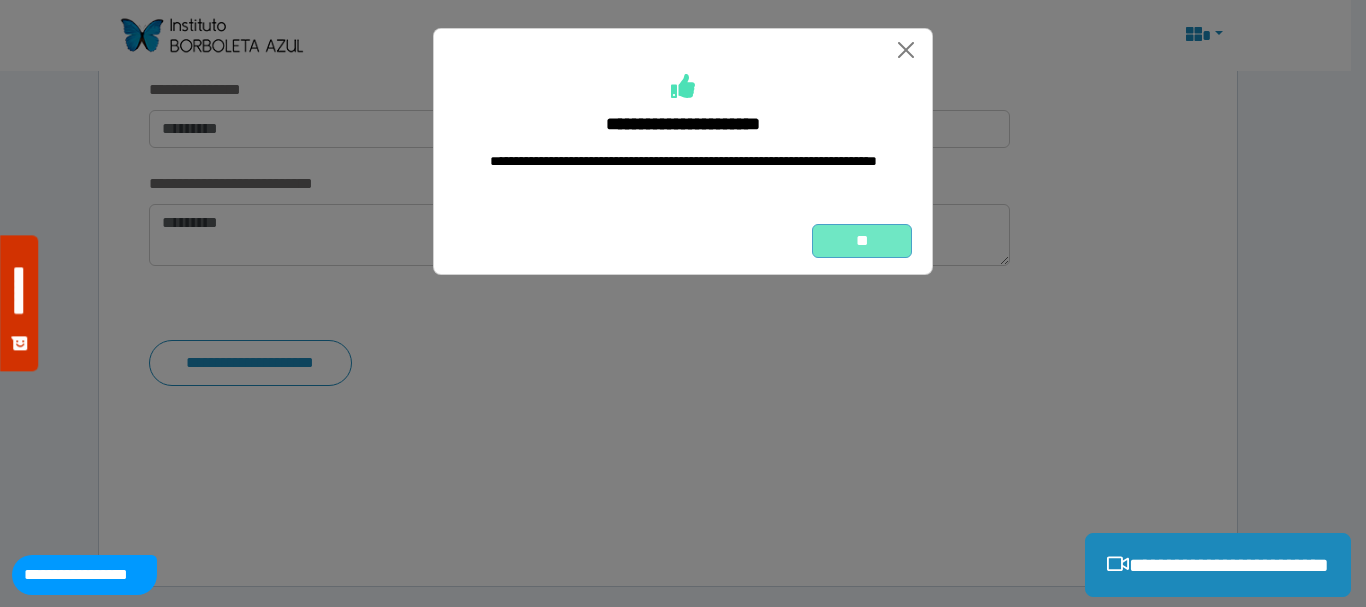 click on "**" at bounding box center [862, 241] 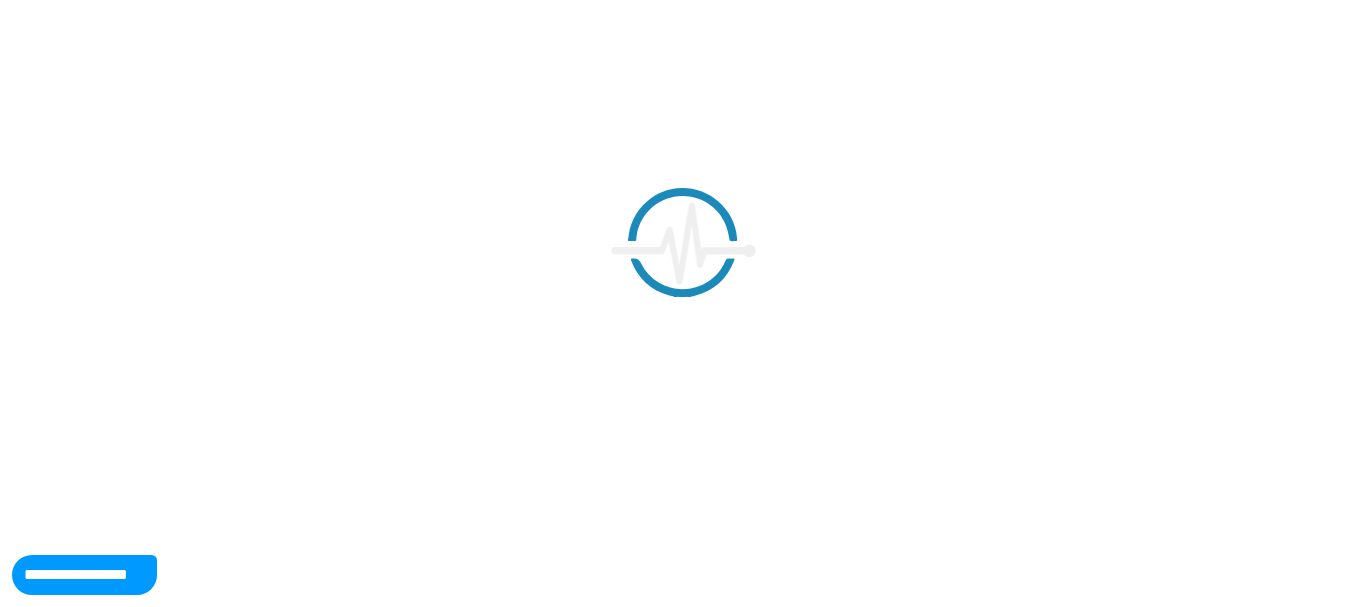 scroll, scrollTop: 0, scrollLeft: 0, axis: both 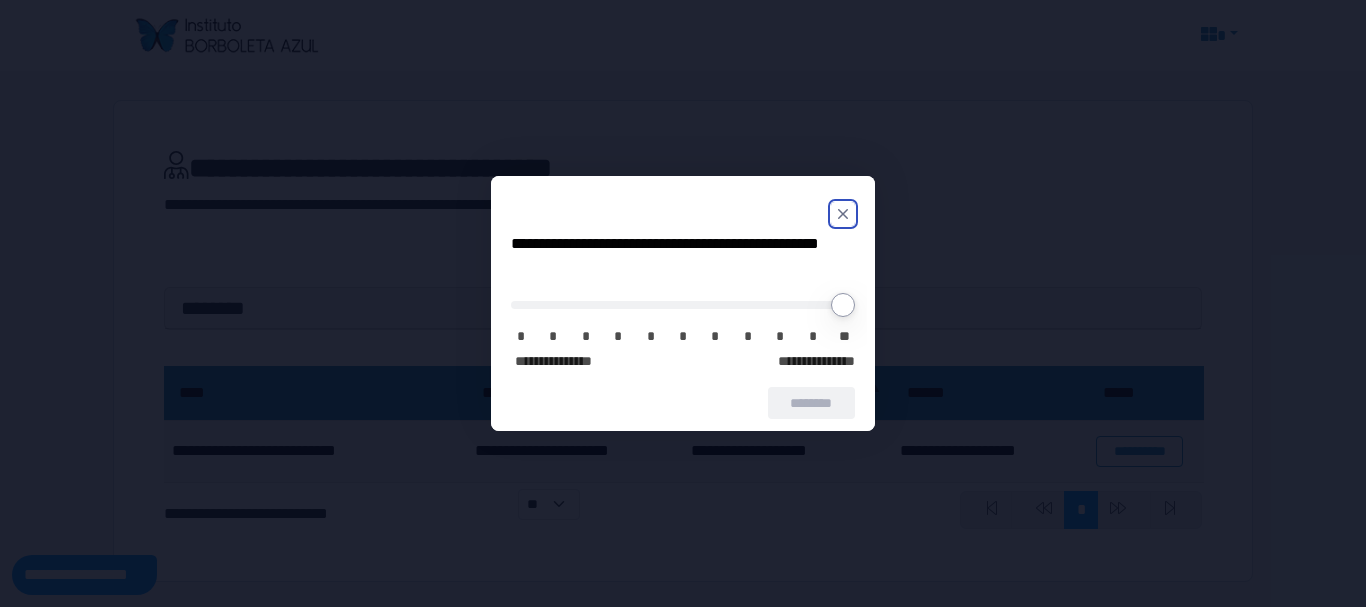 click on "*" at bounding box center [683, 337] 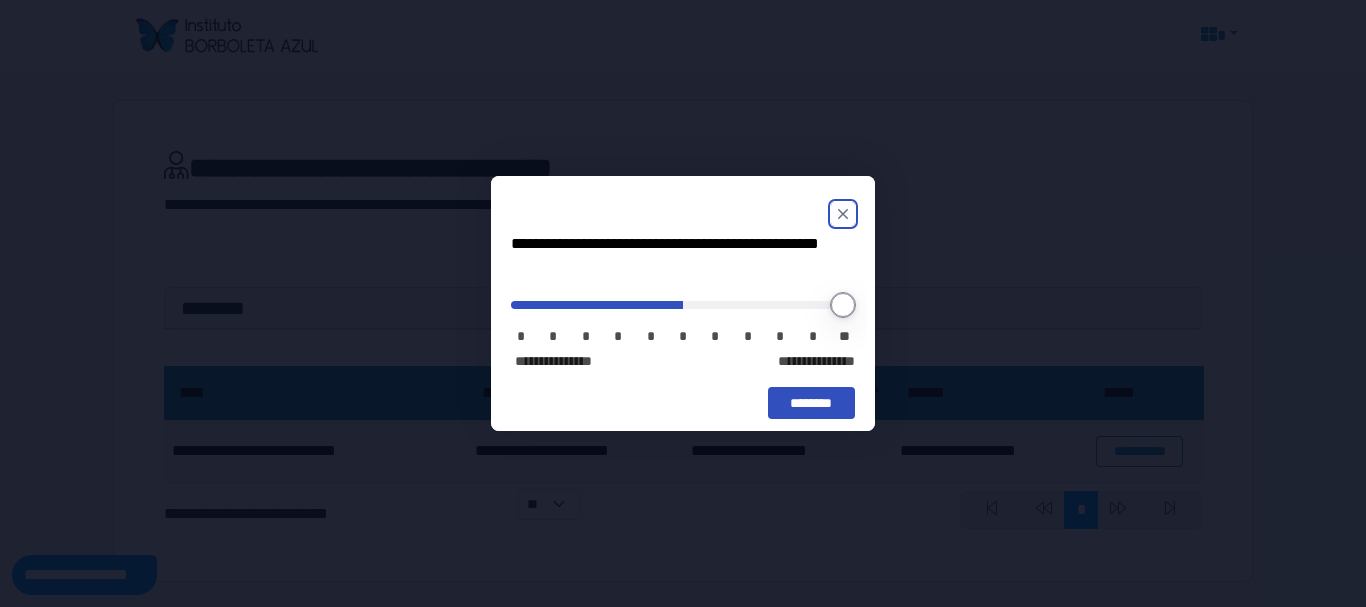 drag, startPoint x: 519, startPoint y: 302, endPoint x: 698, endPoint y: 316, distance: 179.54665 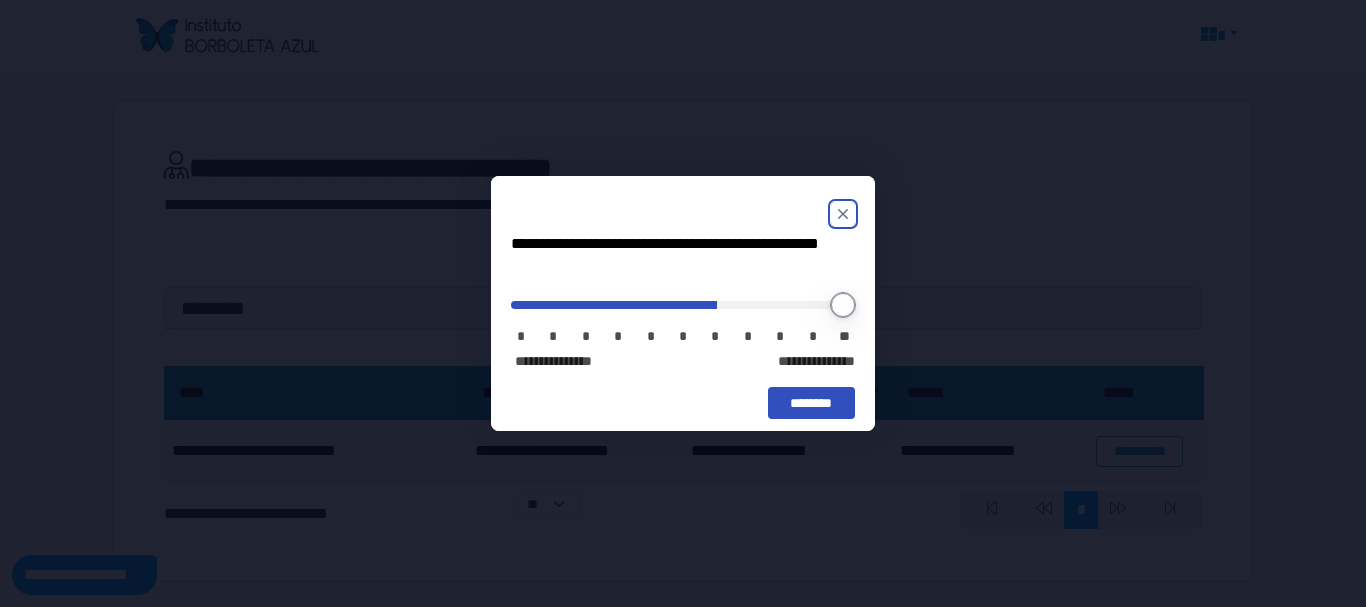drag, startPoint x: 676, startPoint y: 305, endPoint x: 705, endPoint y: 305, distance: 29 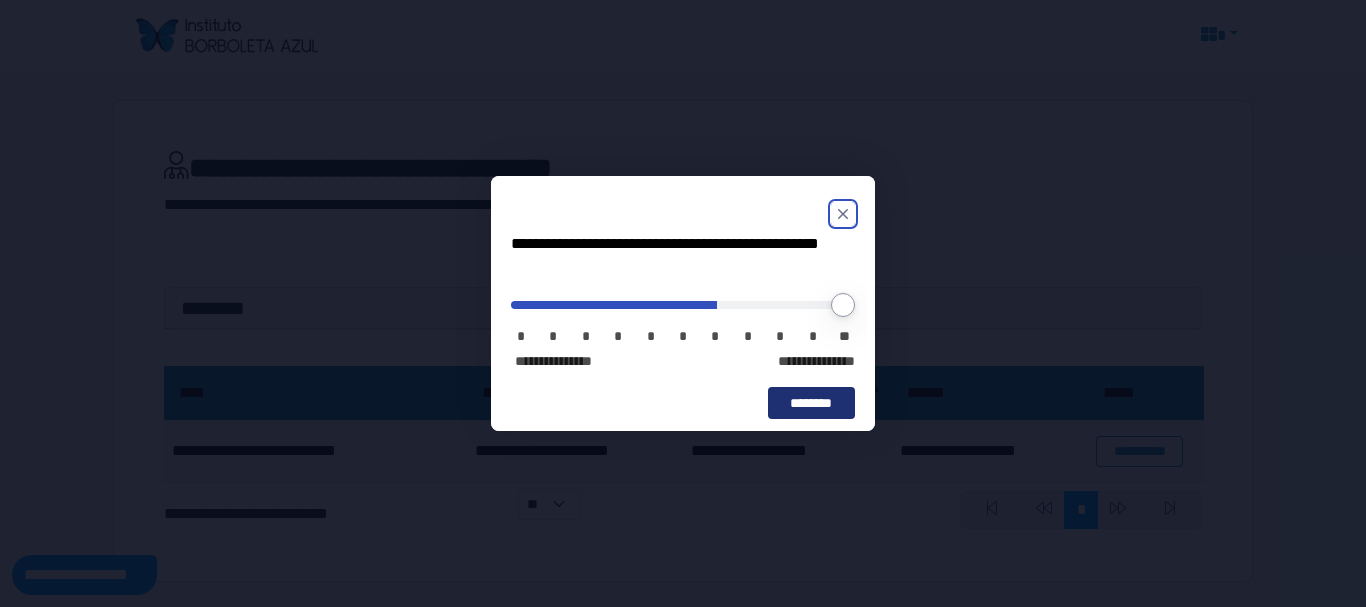 click on "********" at bounding box center [811, 403] 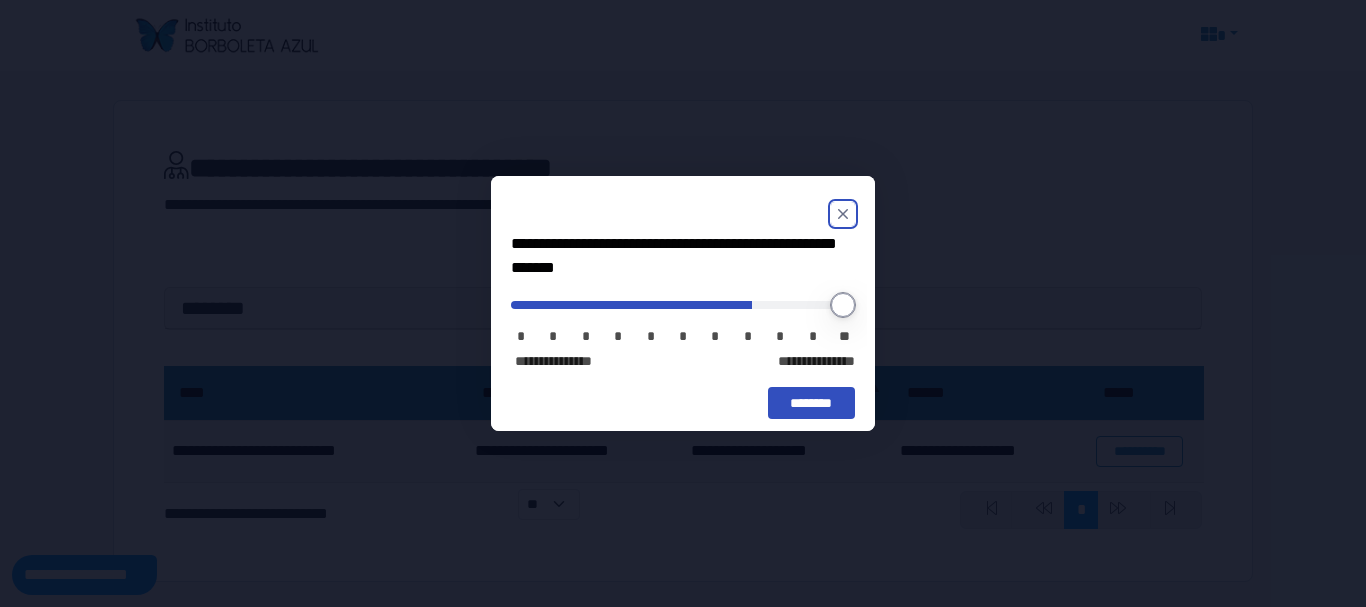 drag, startPoint x: 525, startPoint y: 307, endPoint x: 733, endPoint y: 318, distance: 208.29066 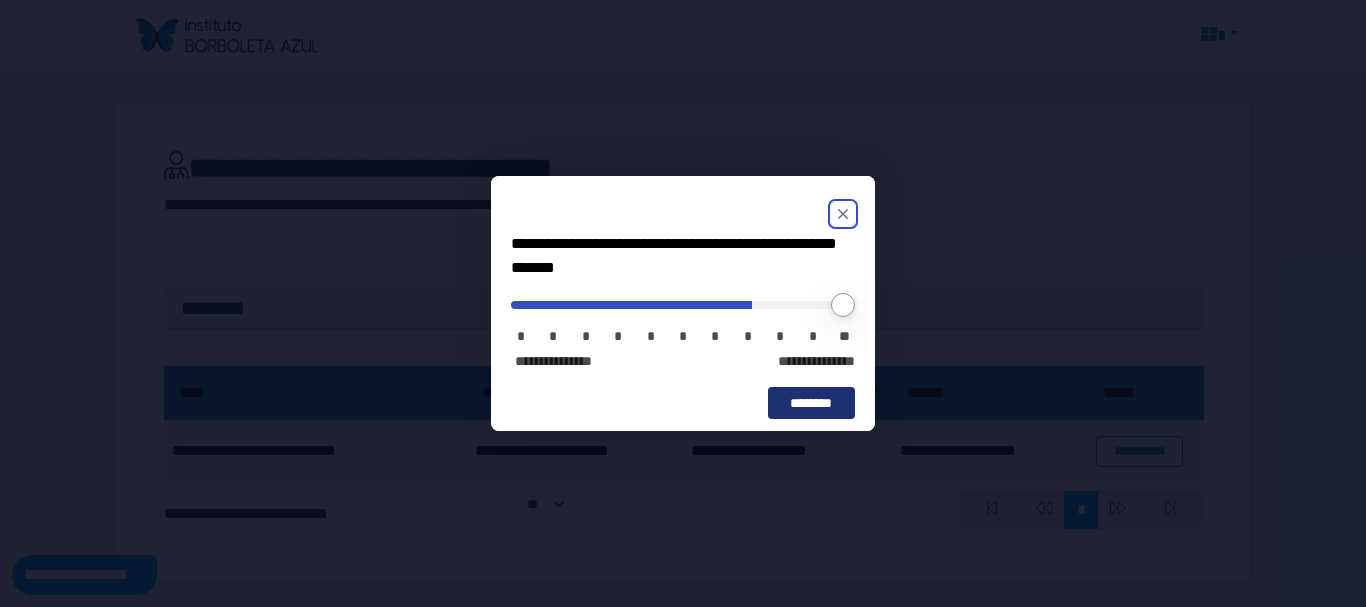 click on "********" at bounding box center [811, 403] 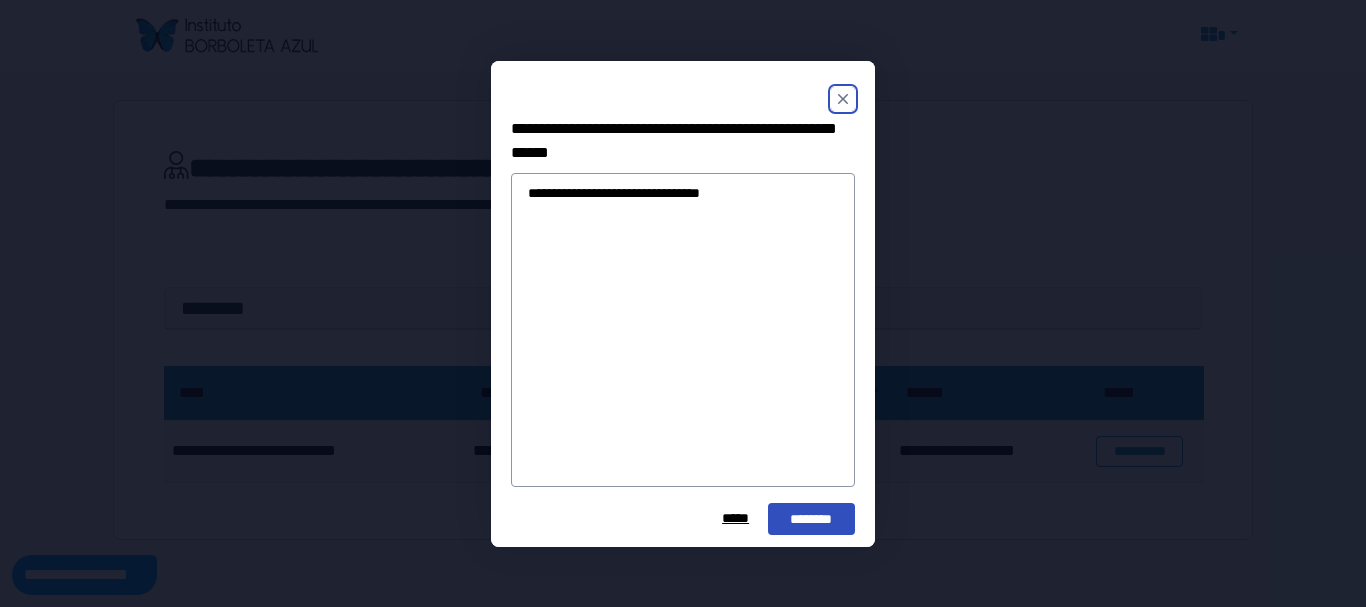 click on "**********" at bounding box center [683, 330] 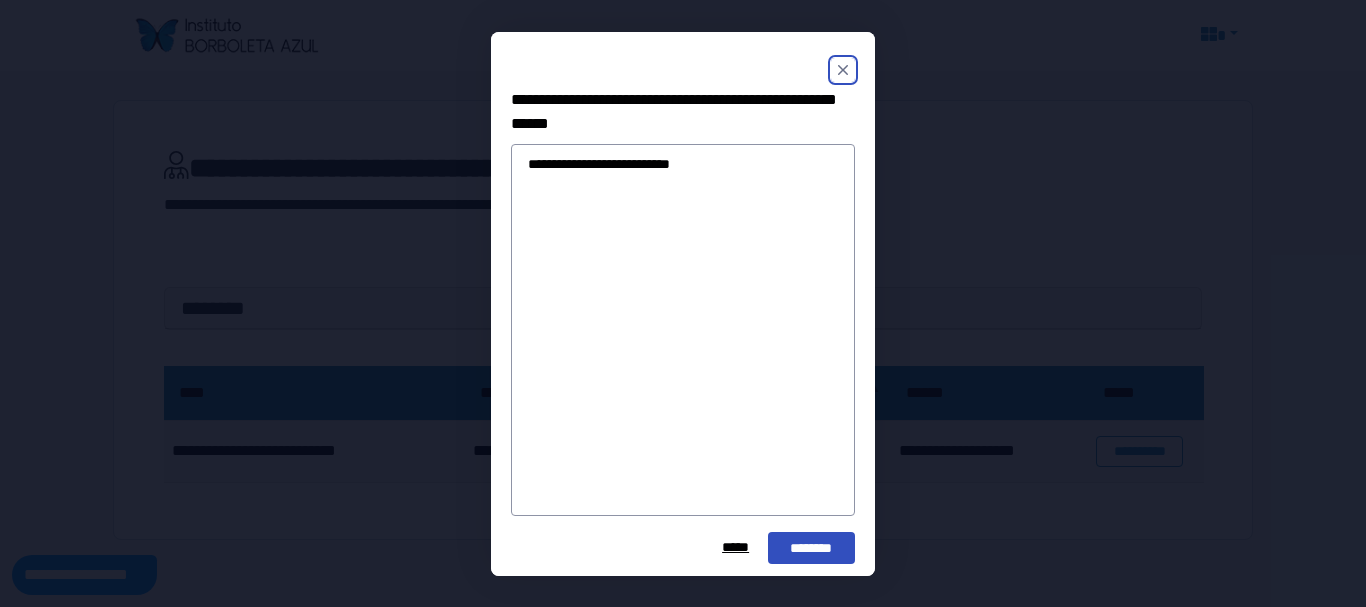 click on "**********" at bounding box center (683, 330) 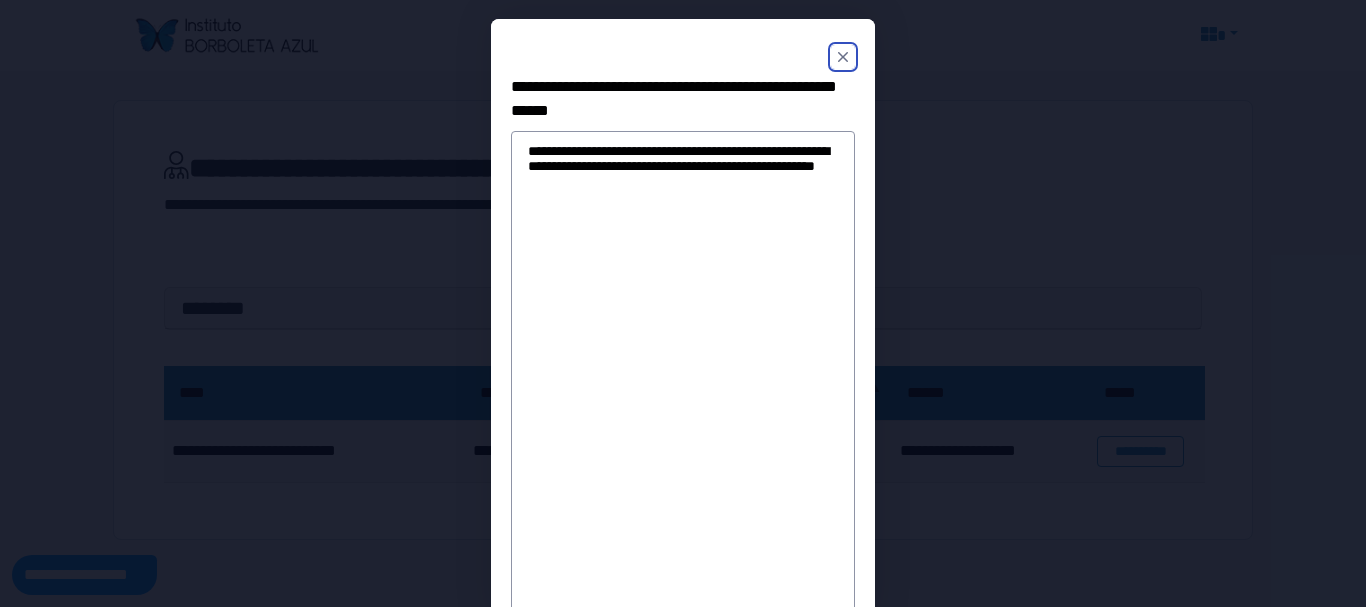 click on "**********" at bounding box center (683, 641) 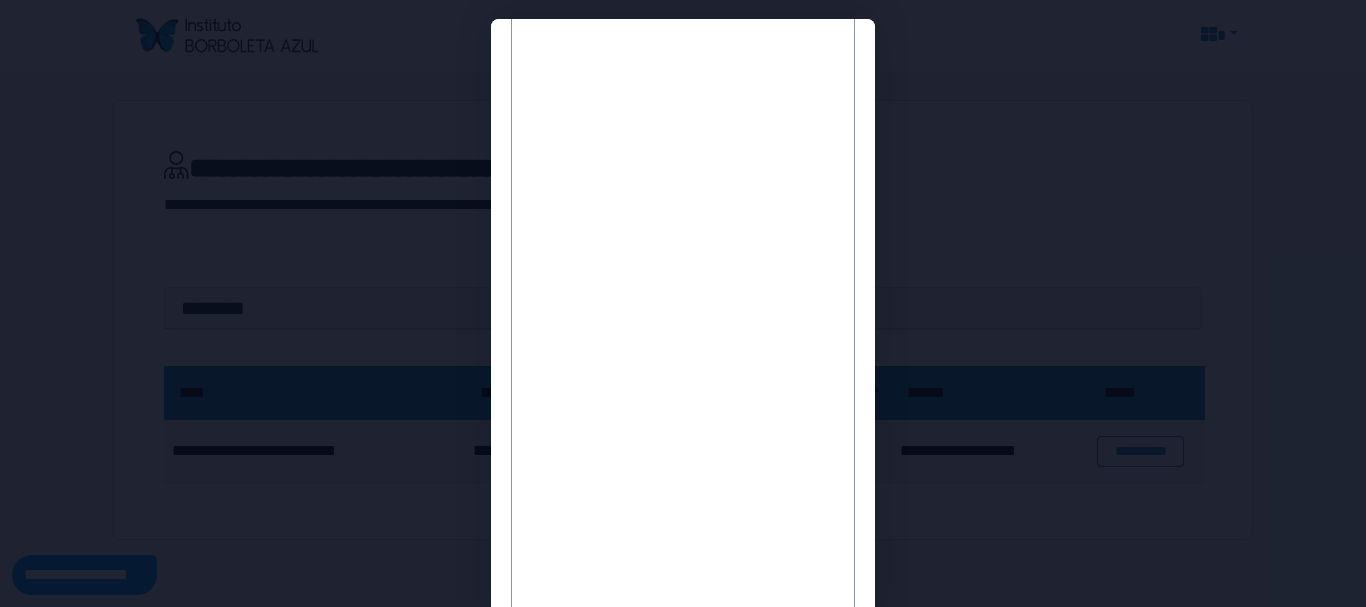 scroll, scrollTop: 575, scrollLeft: 0, axis: vertical 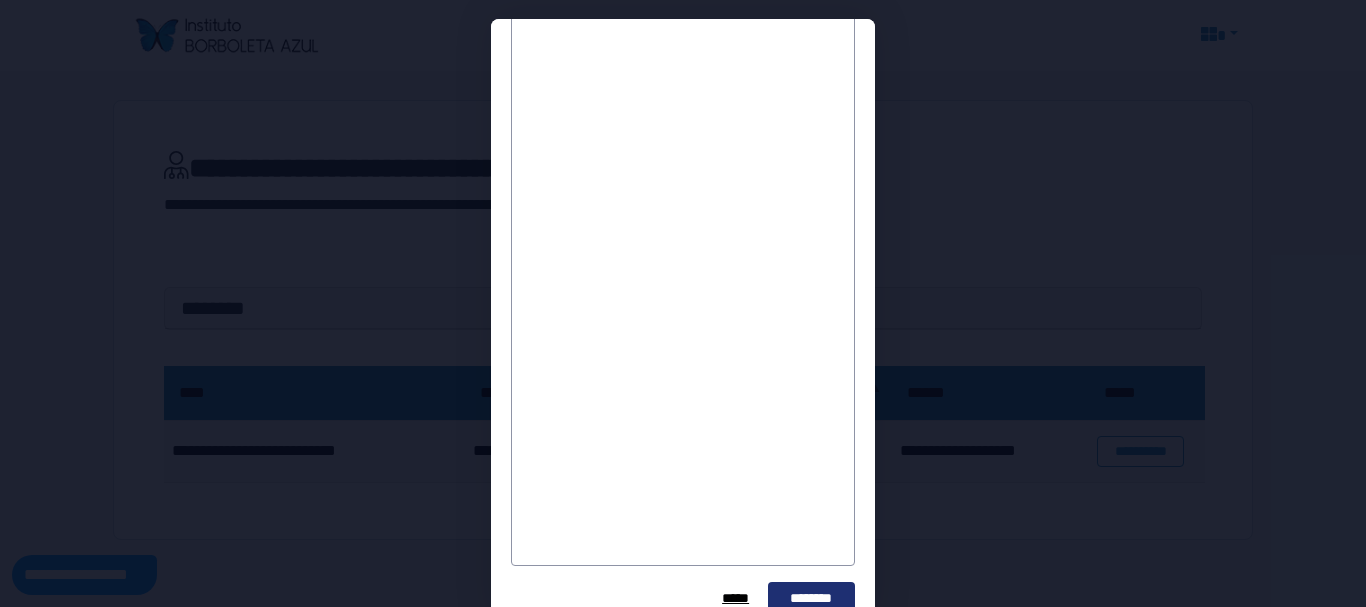 click on "********" at bounding box center [811, 598] 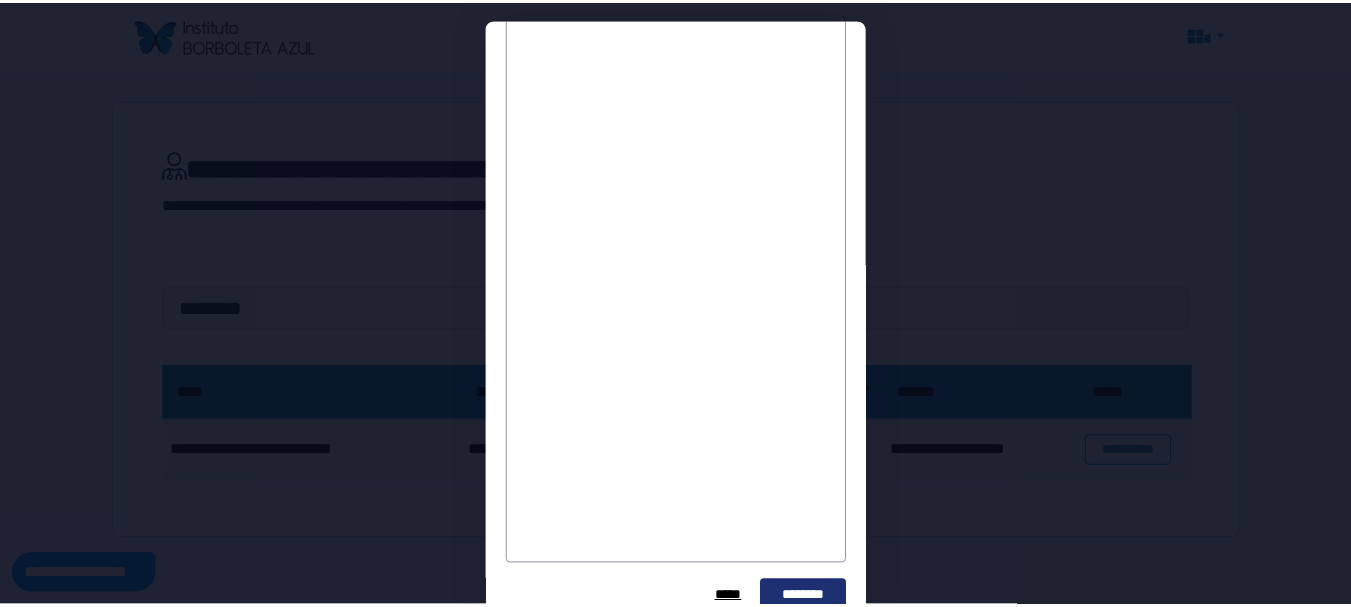scroll, scrollTop: 0, scrollLeft: 0, axis: both 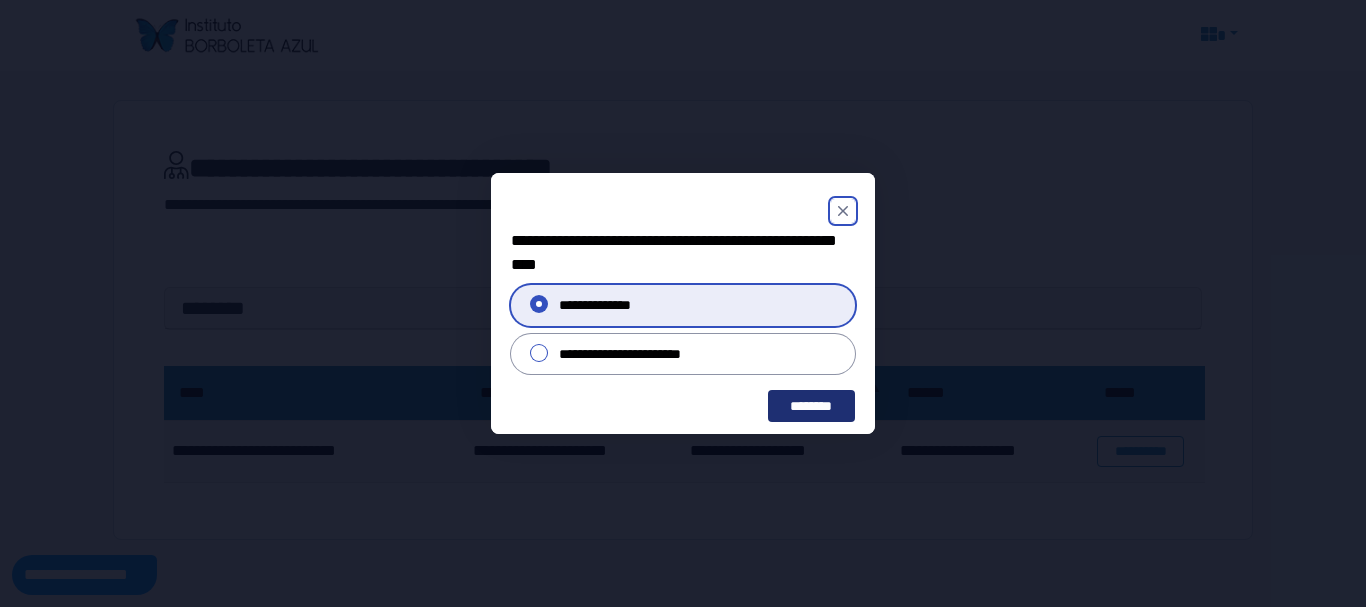 click on "********" at bounding box center (811, 406) 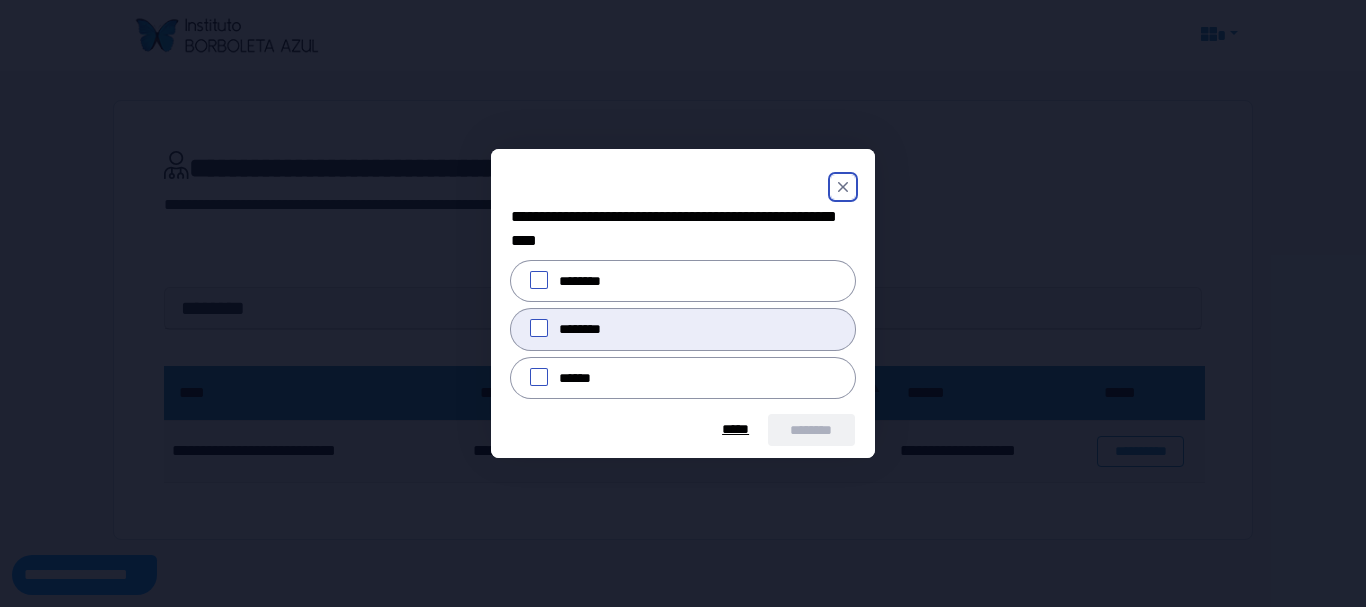 click at bounding box center [539, 328] 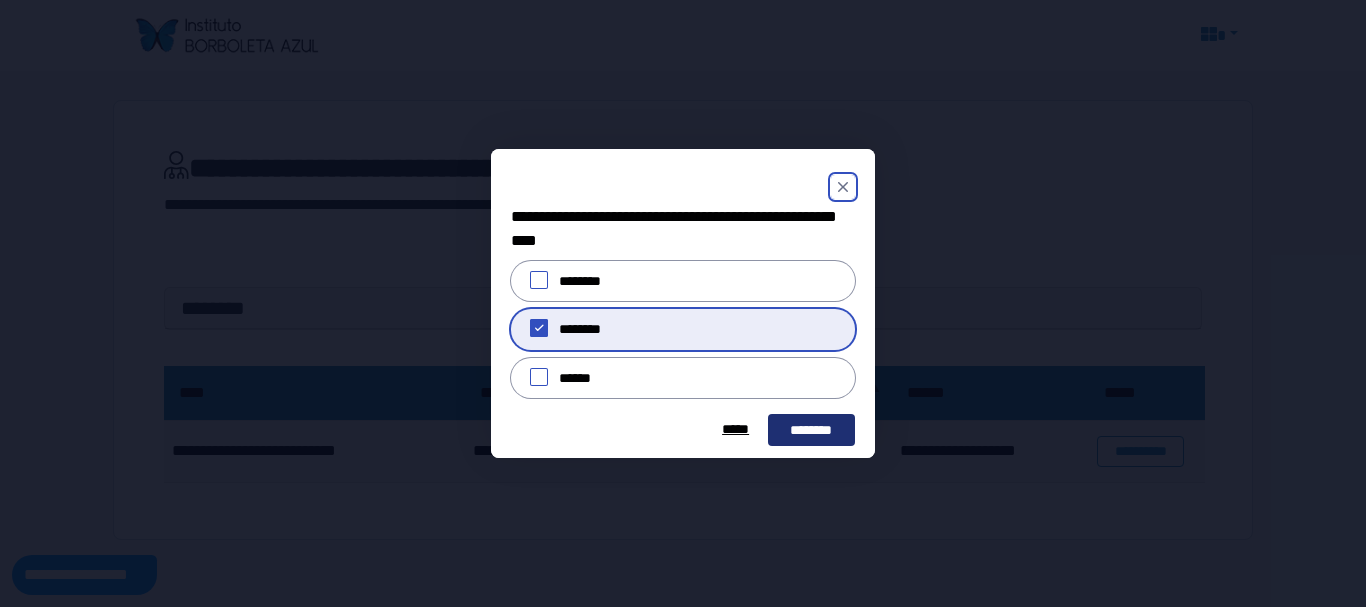 click on "********" at bounding box center [811, 430] 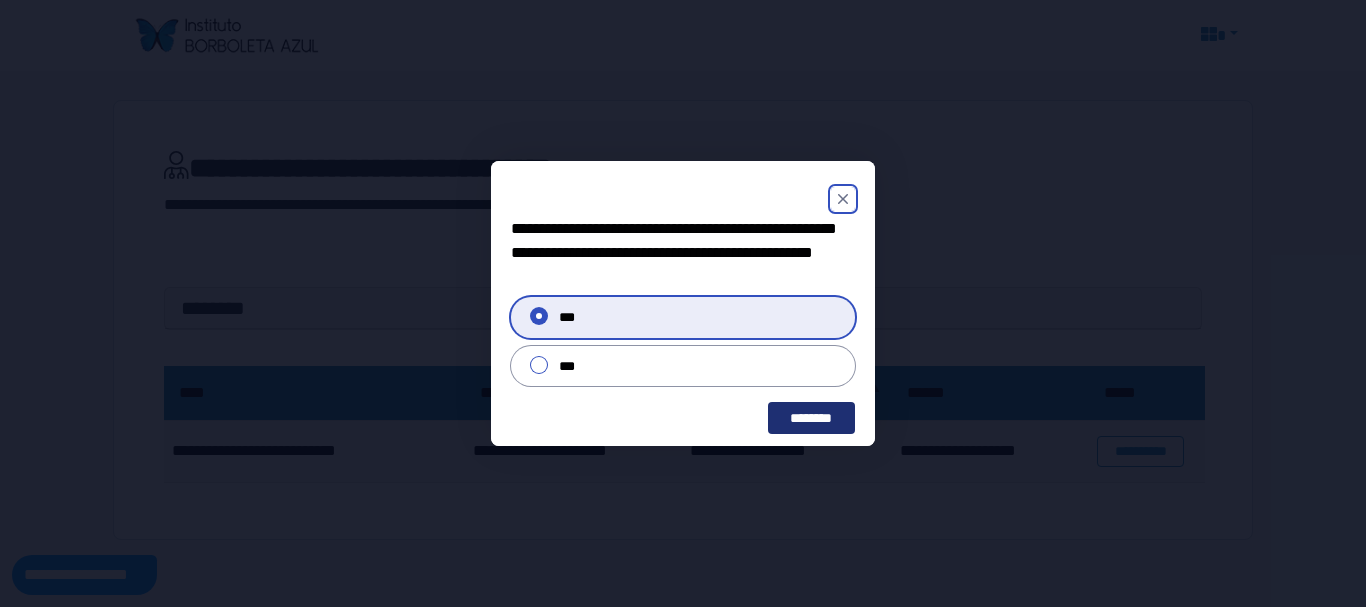 click on "********" at bounding box center (811, 418) 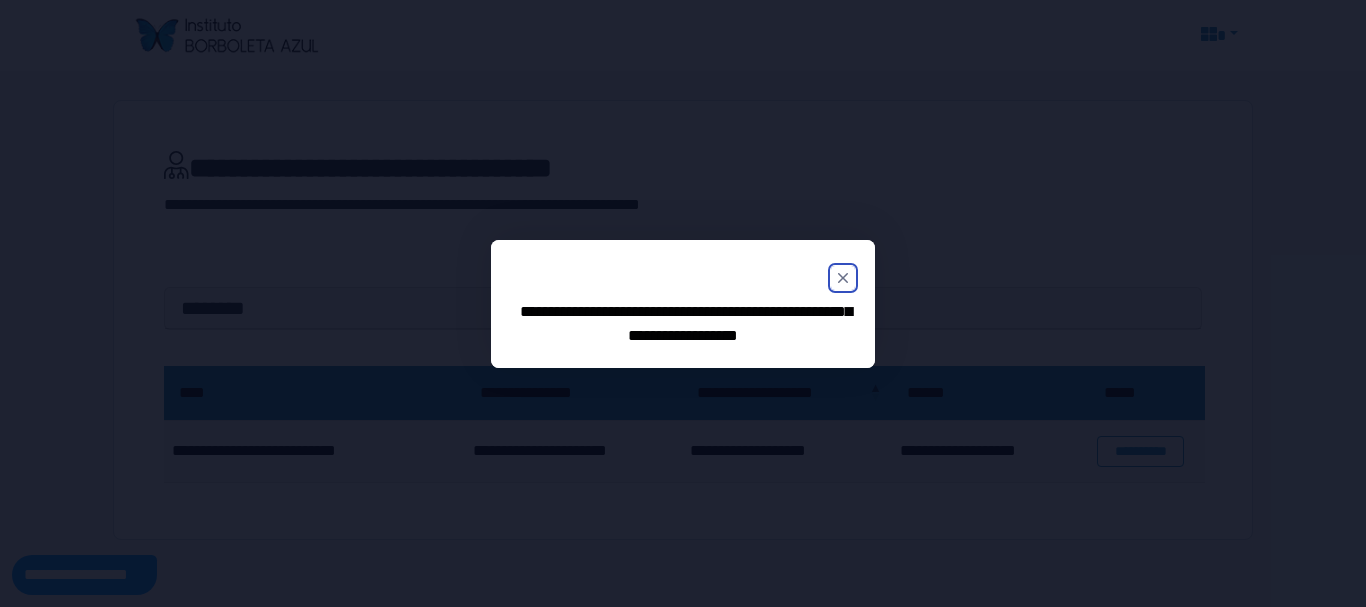 click 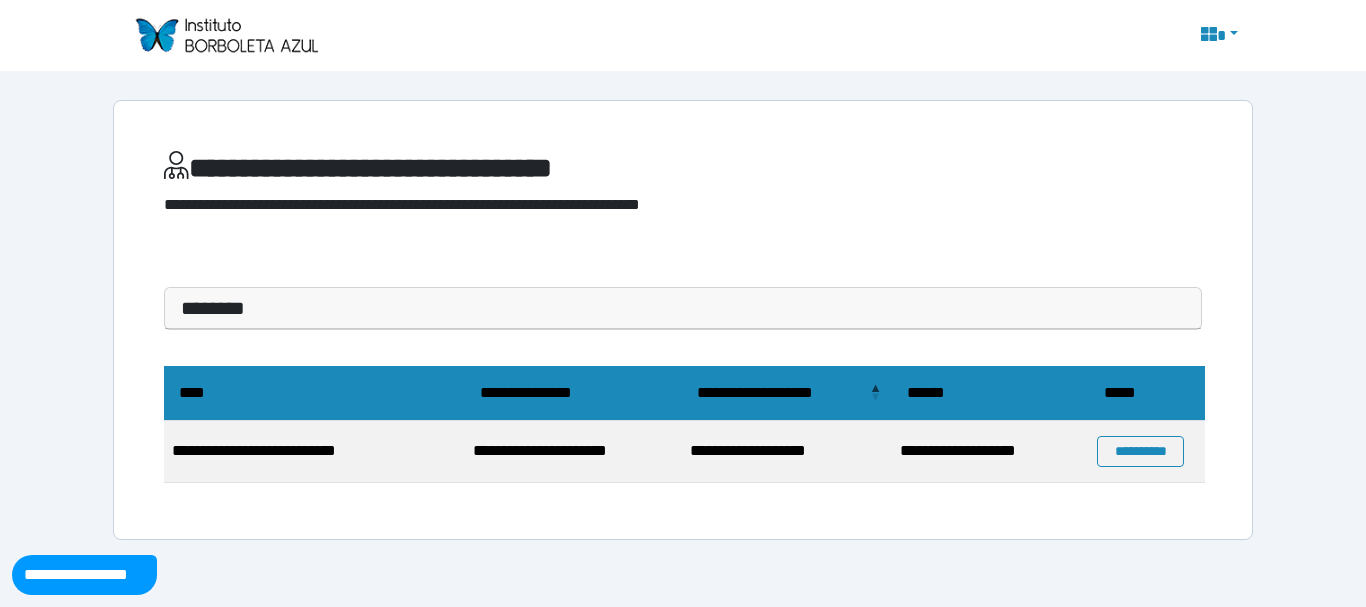 drag, startPoint x: 1364, startPoint y: 550, endPoint x: 1363, endPoint y: 513, distance: 37.01351 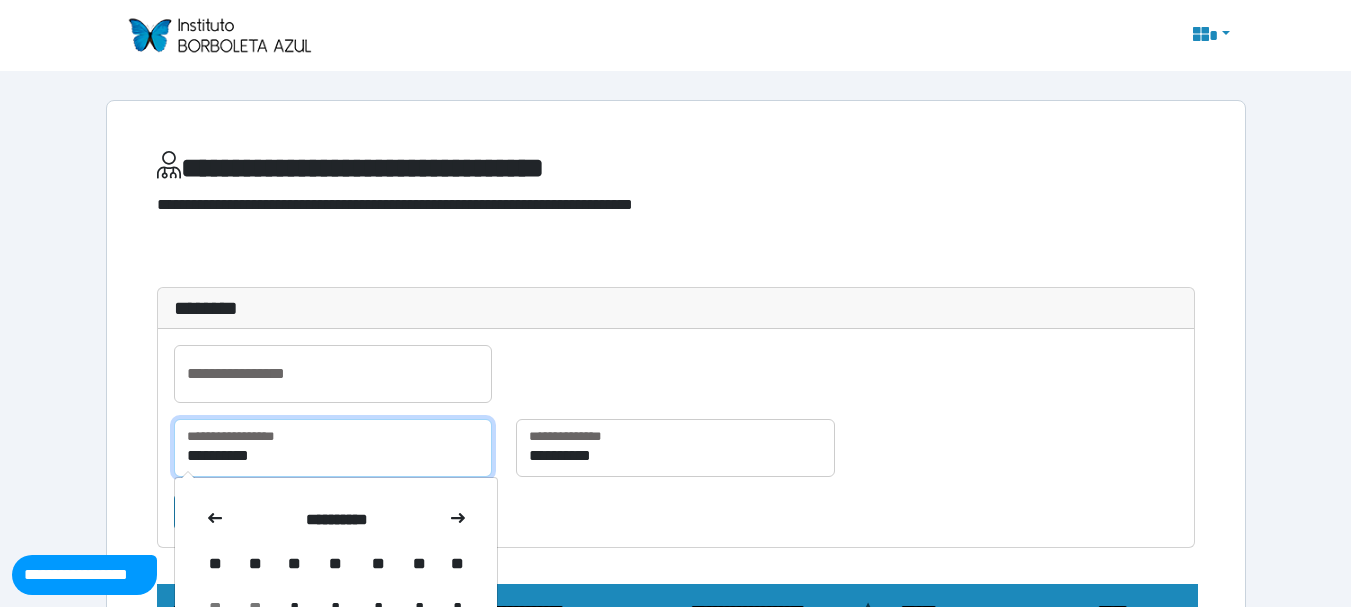 click on "**********" at bounding box center (333, 448) 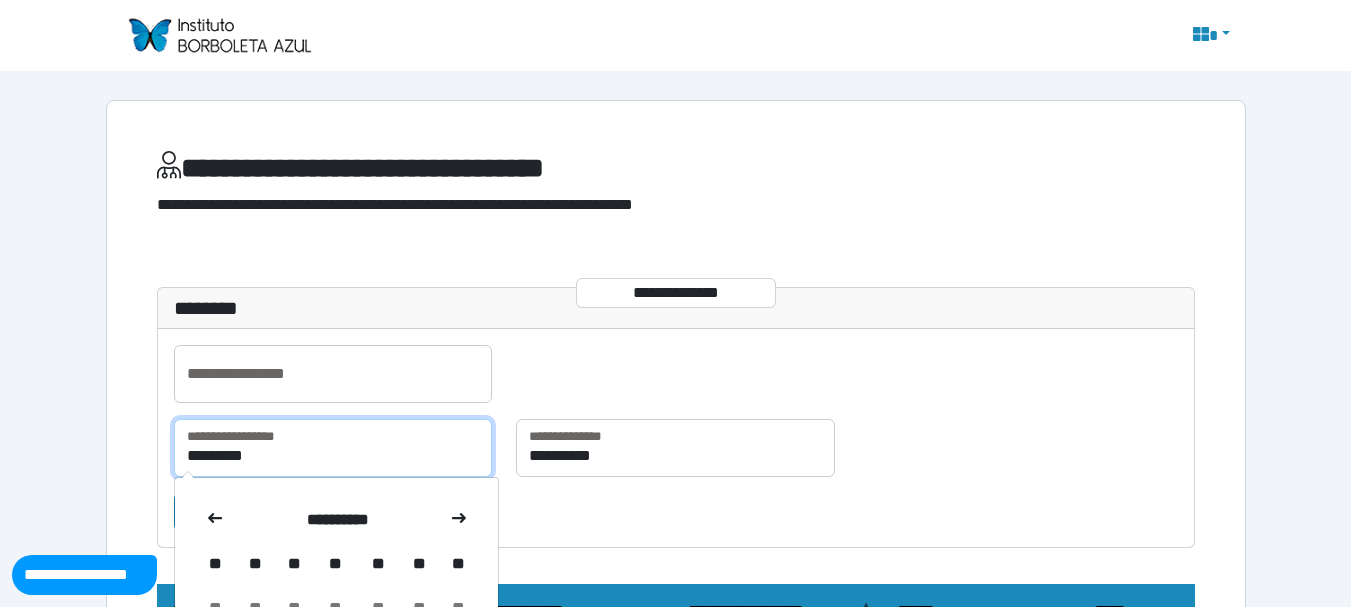 type on "**********" 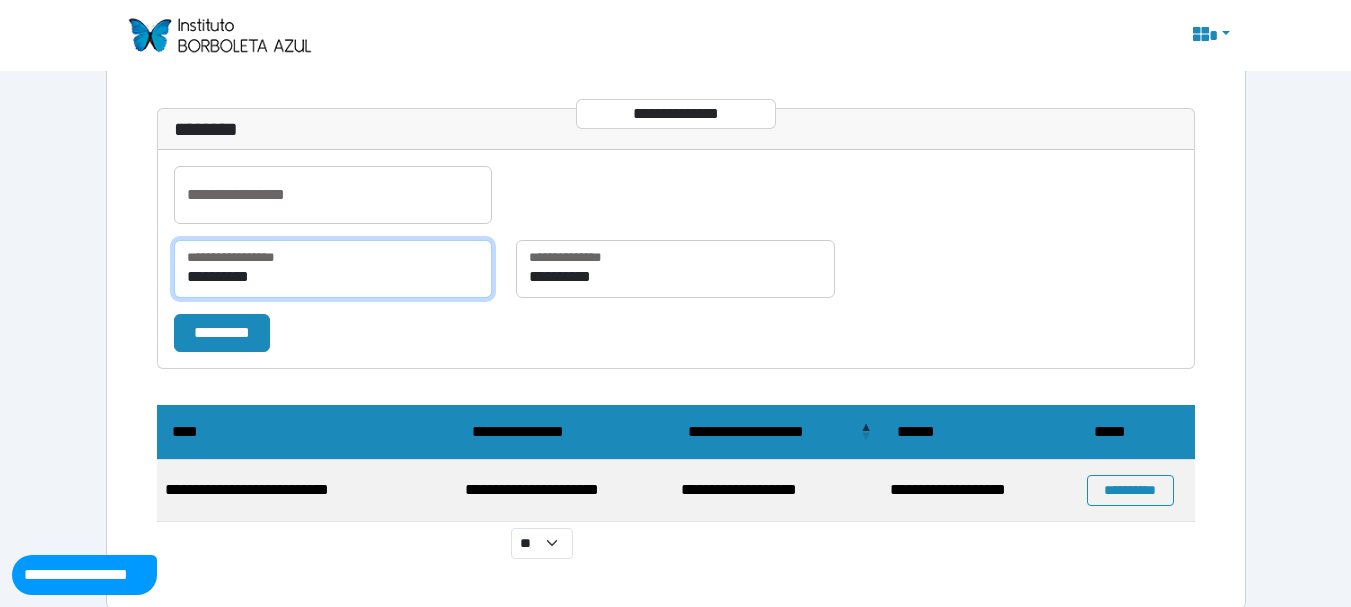 scroll, scrollTop: 202, scrollLeft: 0, axis: vertical 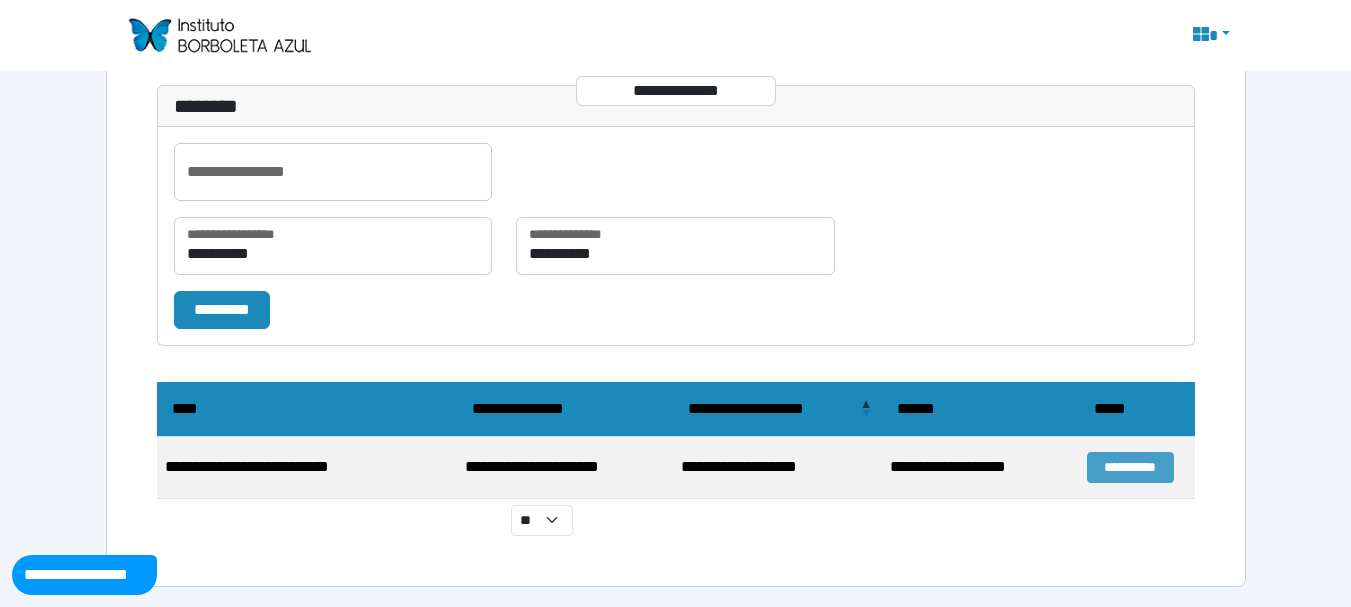 click on "**********" at bounding box center (1130, 467) 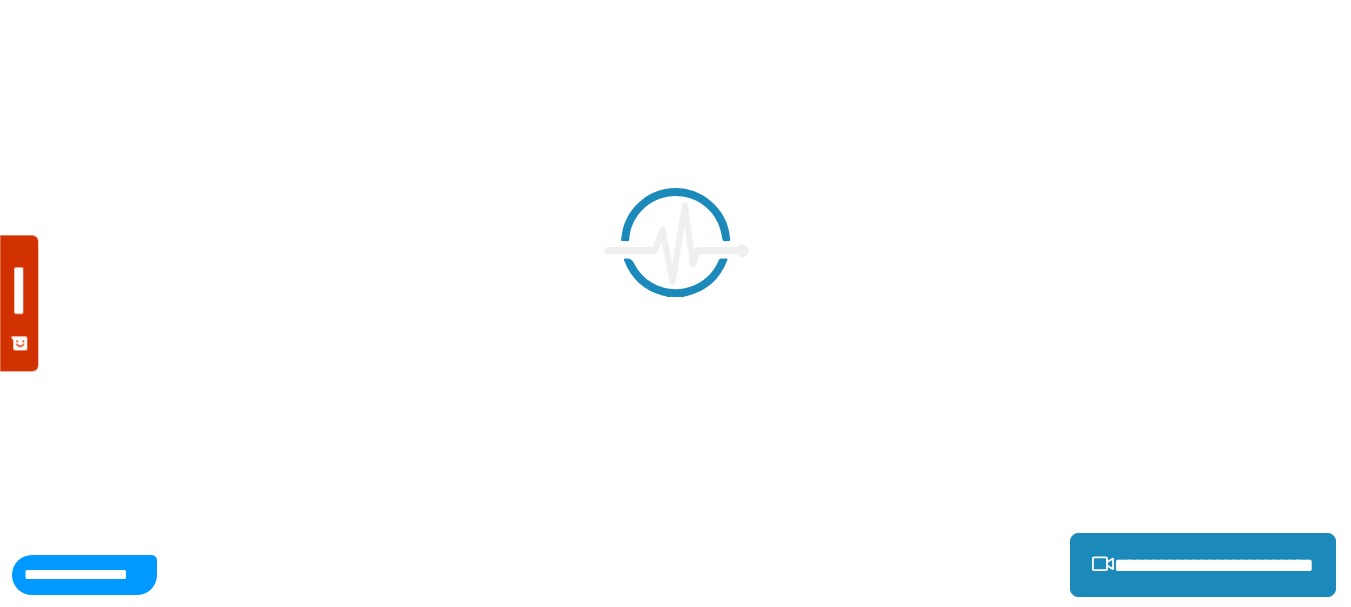 scroll, scrollTop: 0, scrollLeft: 0, axis: both 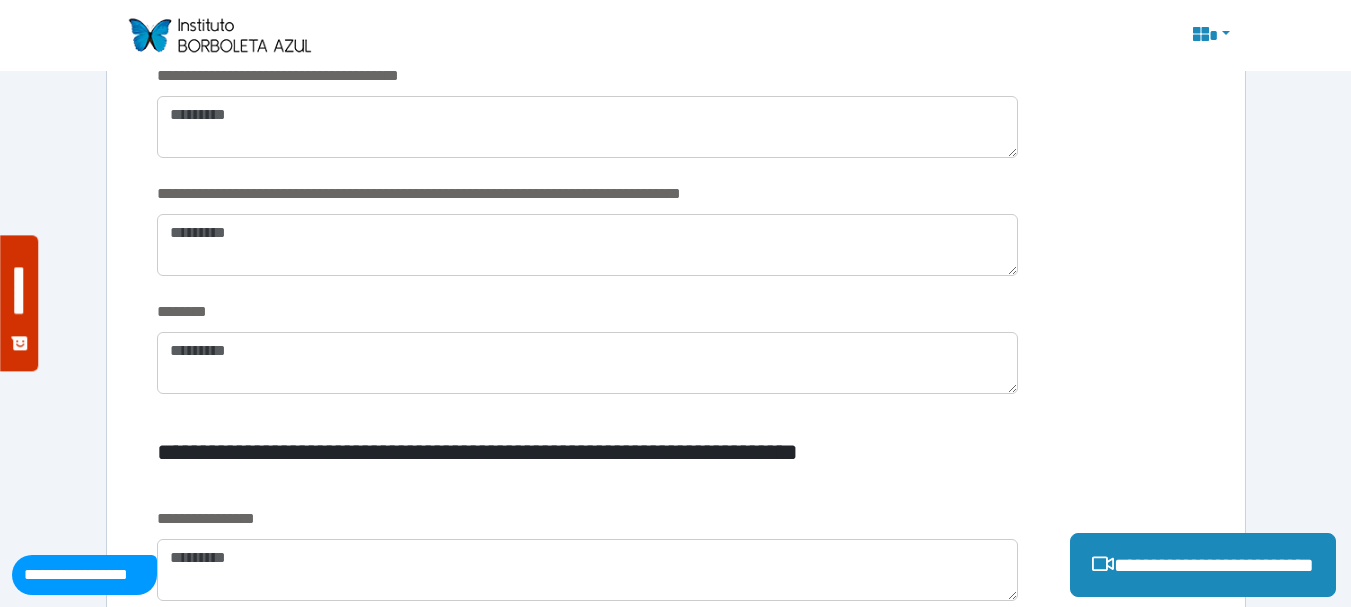 drag, startPoint x: 1340, startPoint y: 476, endPoint x: 1347, endPoint y: 426, distance: 50.48762 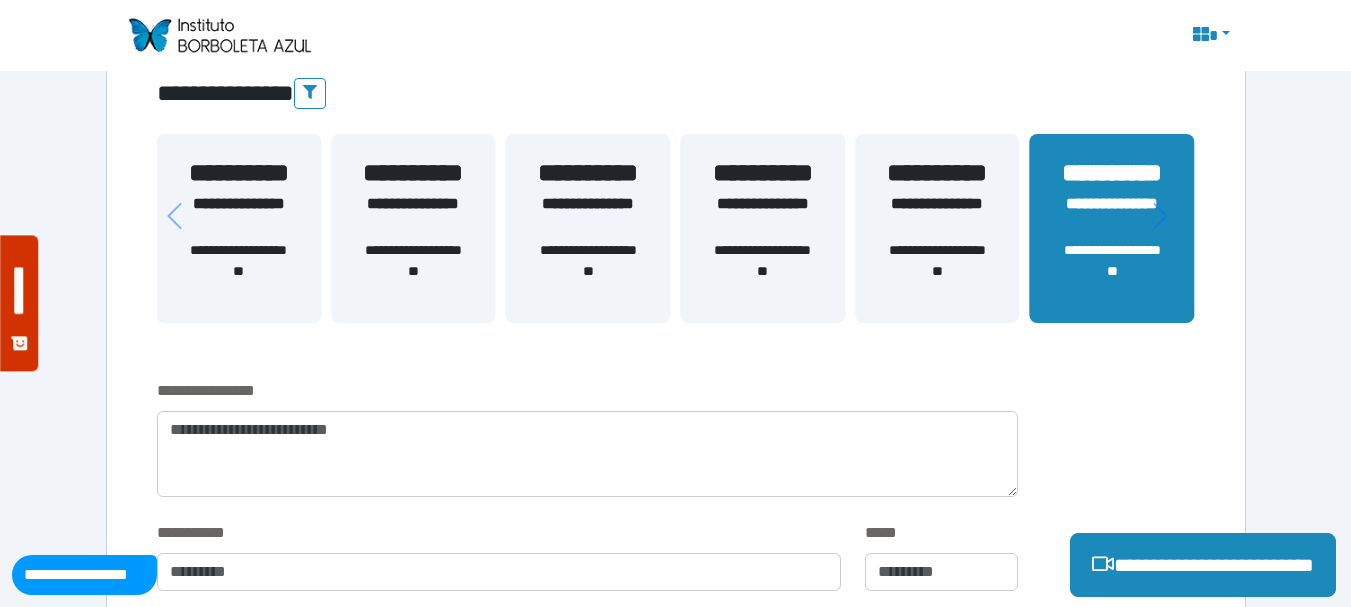 scroll, scrollTop: 238, scrollLeft: 0, axis: vertical 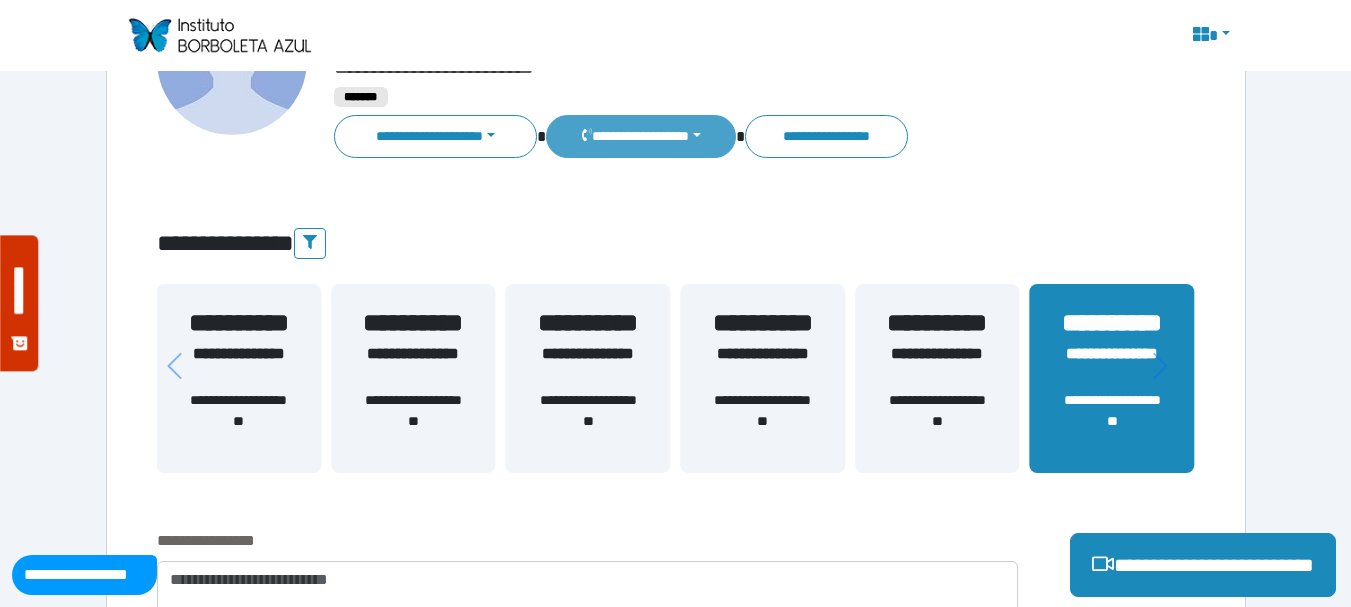 click on "**********" at bounding box center [640, 136] 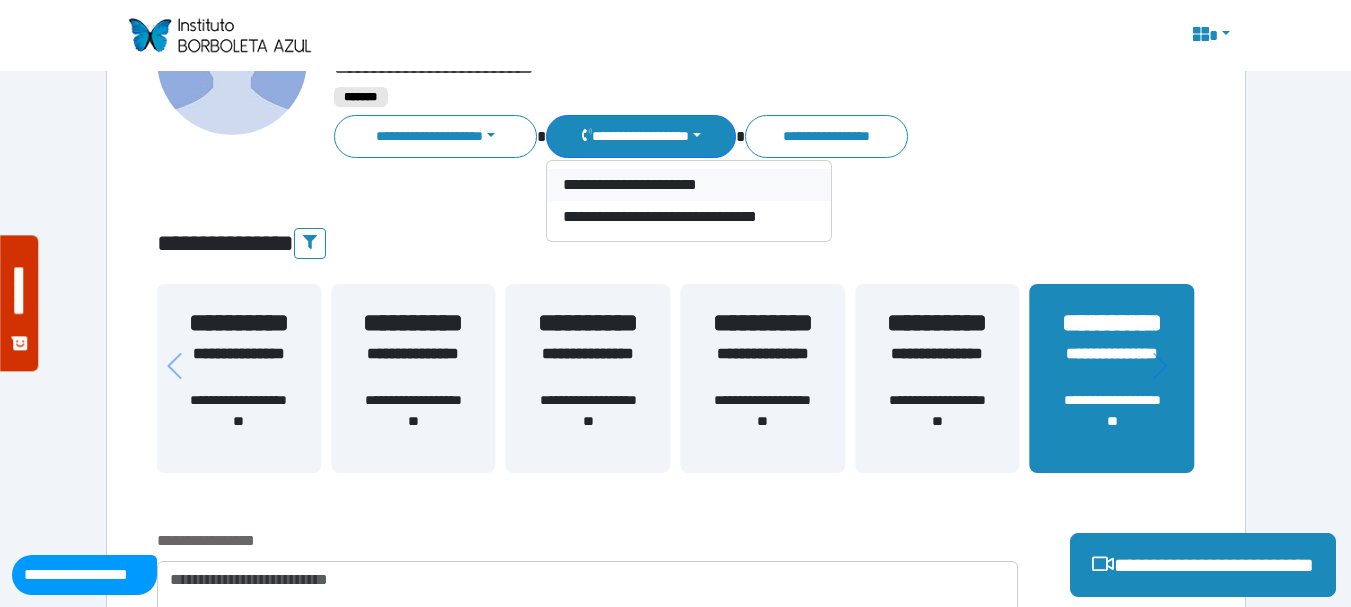click on "**********" at bounding box center [689, 185] 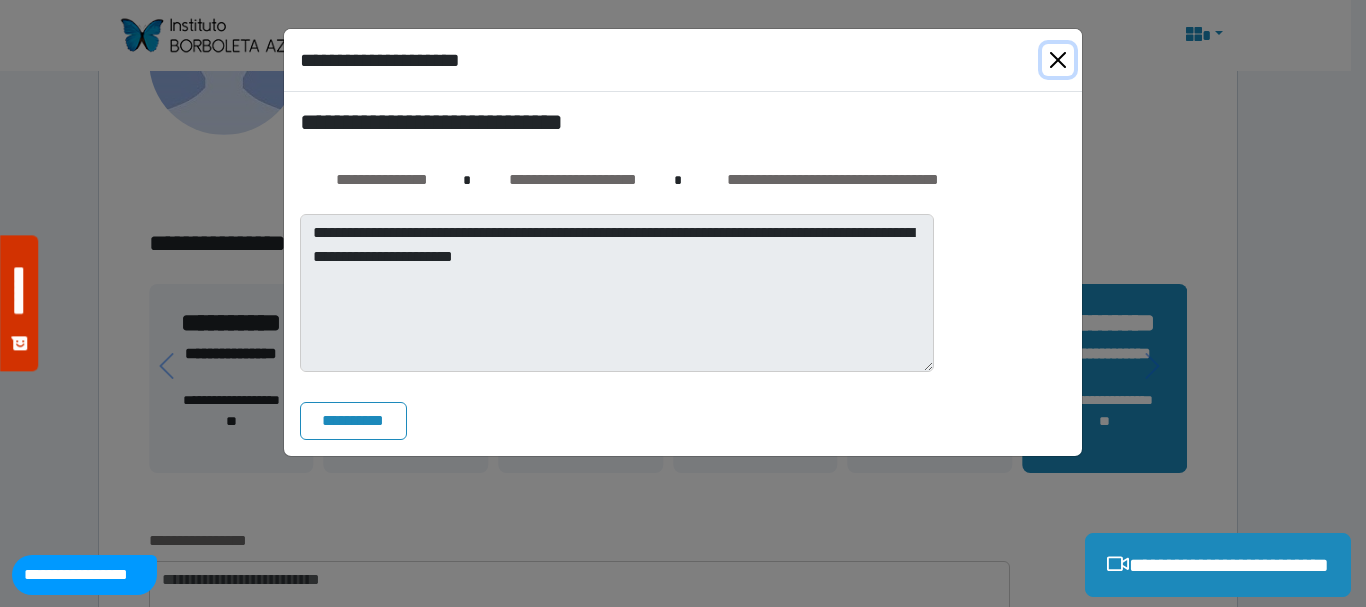 click at bounding box center (1058, 60) 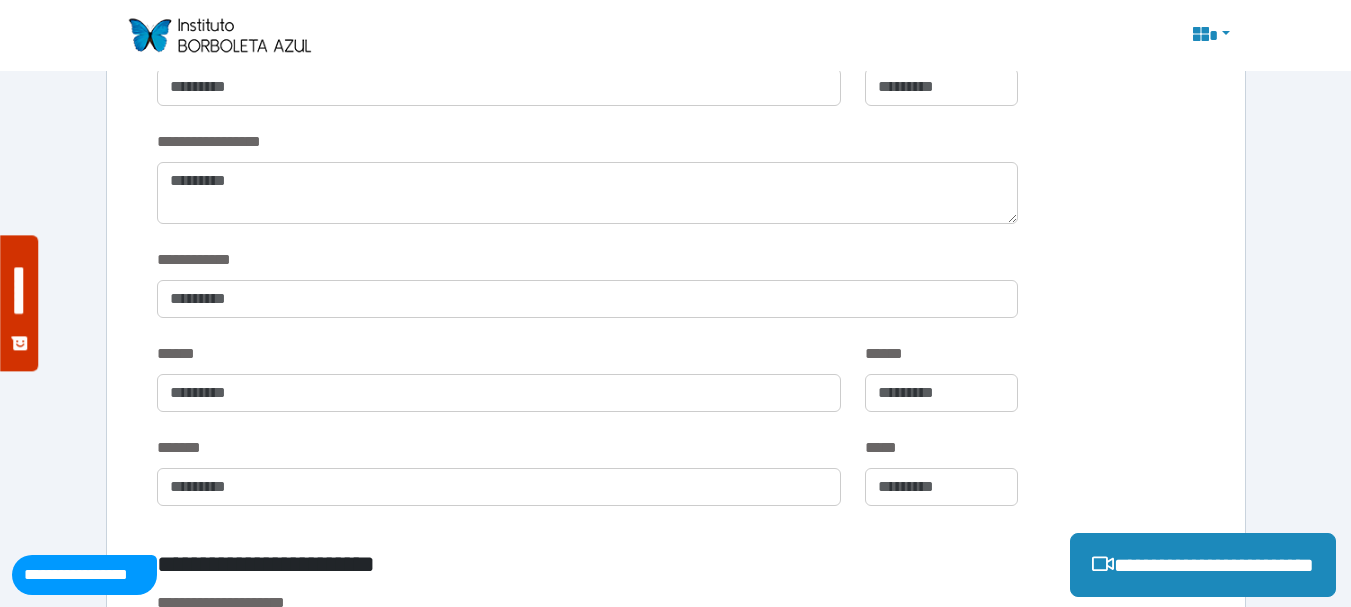 scroll, scrollTop: 895, scrollLeft: 0, axis: vertical 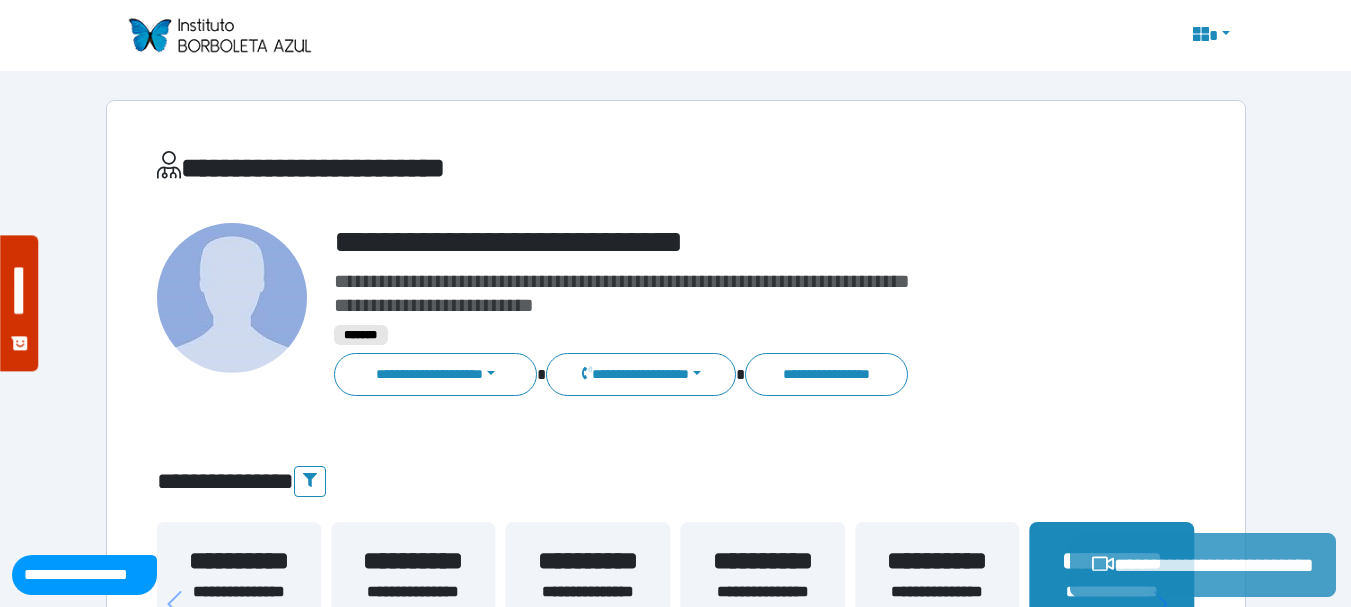 click on "**********" at bounding box center [1203, 565] 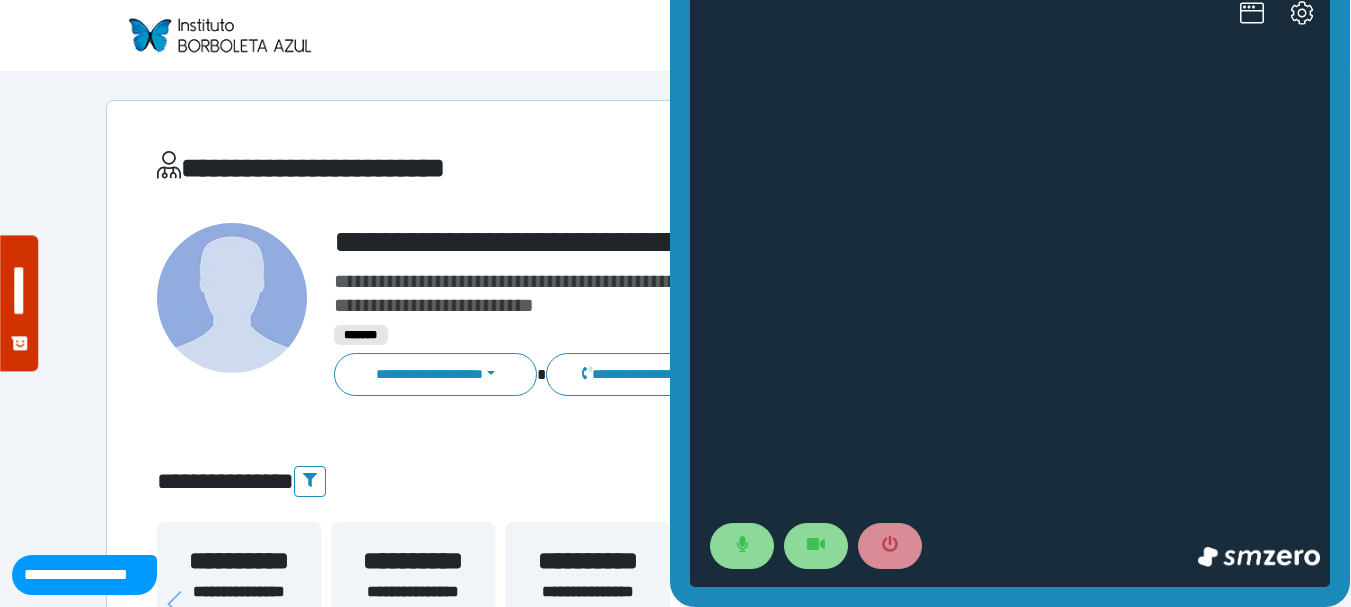 scroll, scrollTop: 0, scrollLeft: 0, axis: both 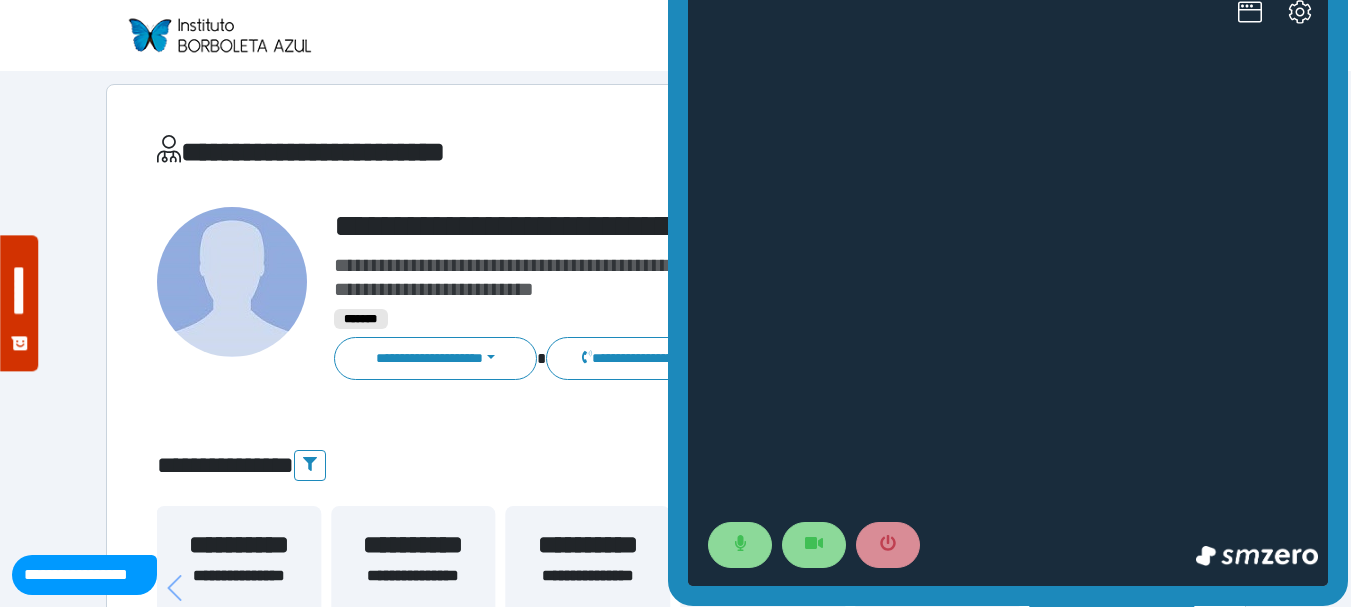 drag, startPoint x: 2009, startPoint y: 578, endPoint x: 1283, endPoint y: 563, distance: 726.15497 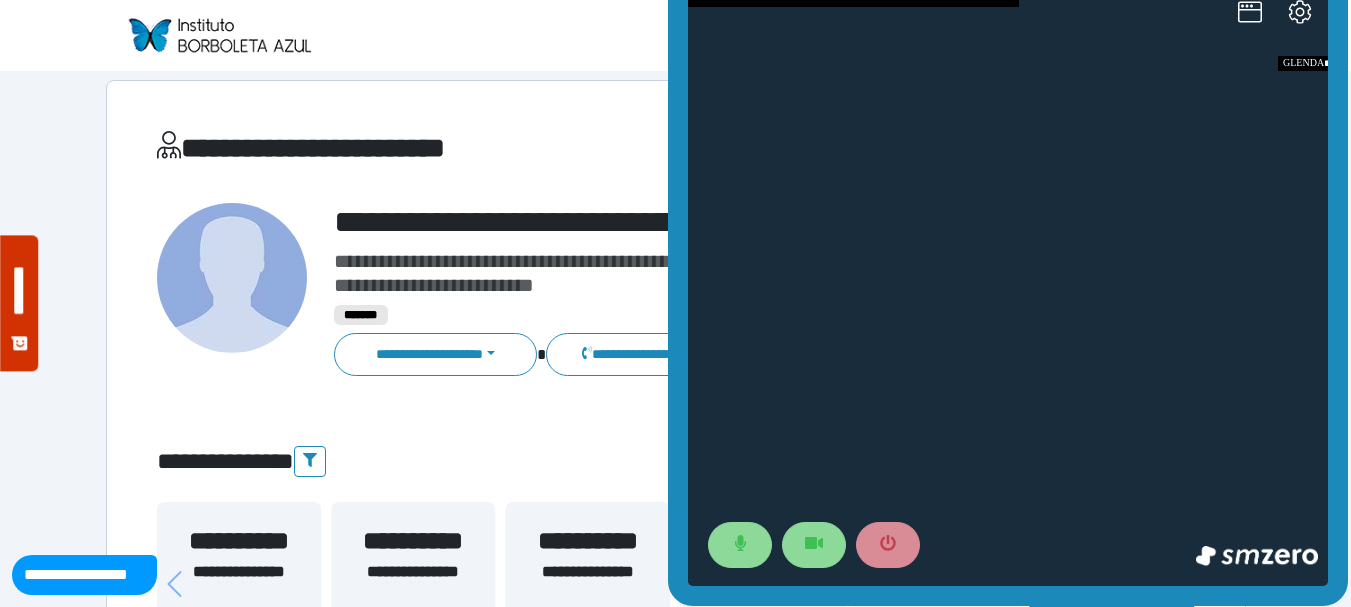 drag, startPoint x: 2016, startPoint y: 572, endPoint x: 1198, endPoint y: 510, distance: 820.34625 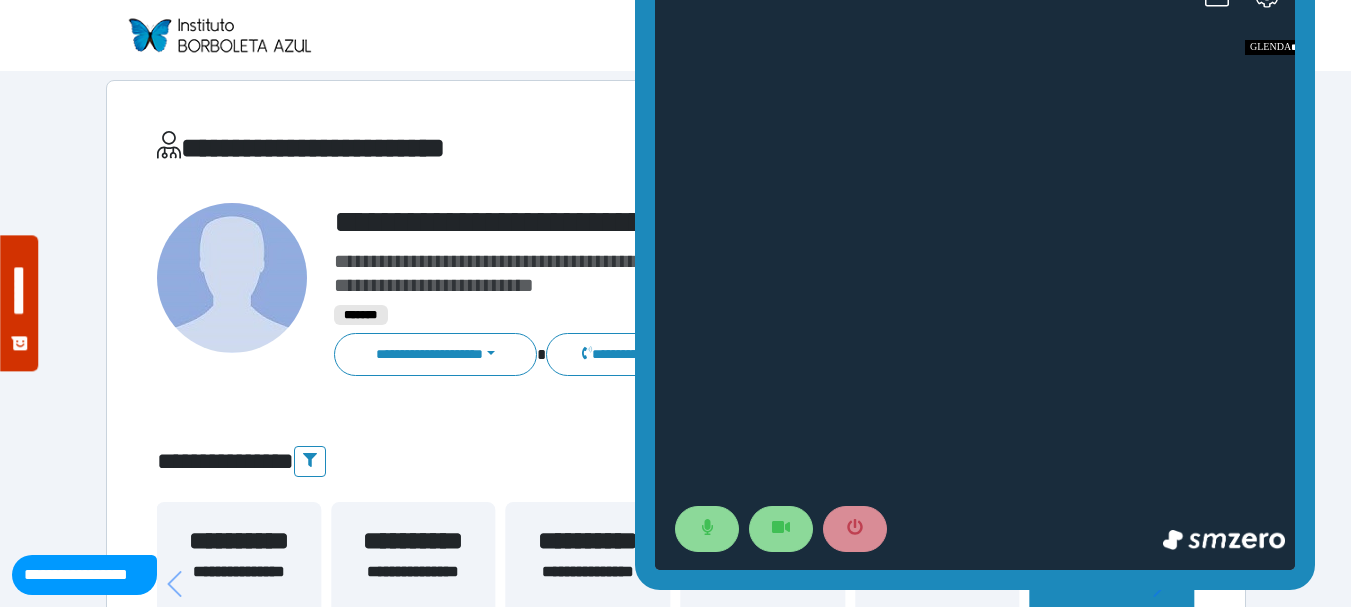 drag, startPoint x: 1165, startPoint y: 494, endPoint x: 1207, endPoint y: 532, distance: 56.63921 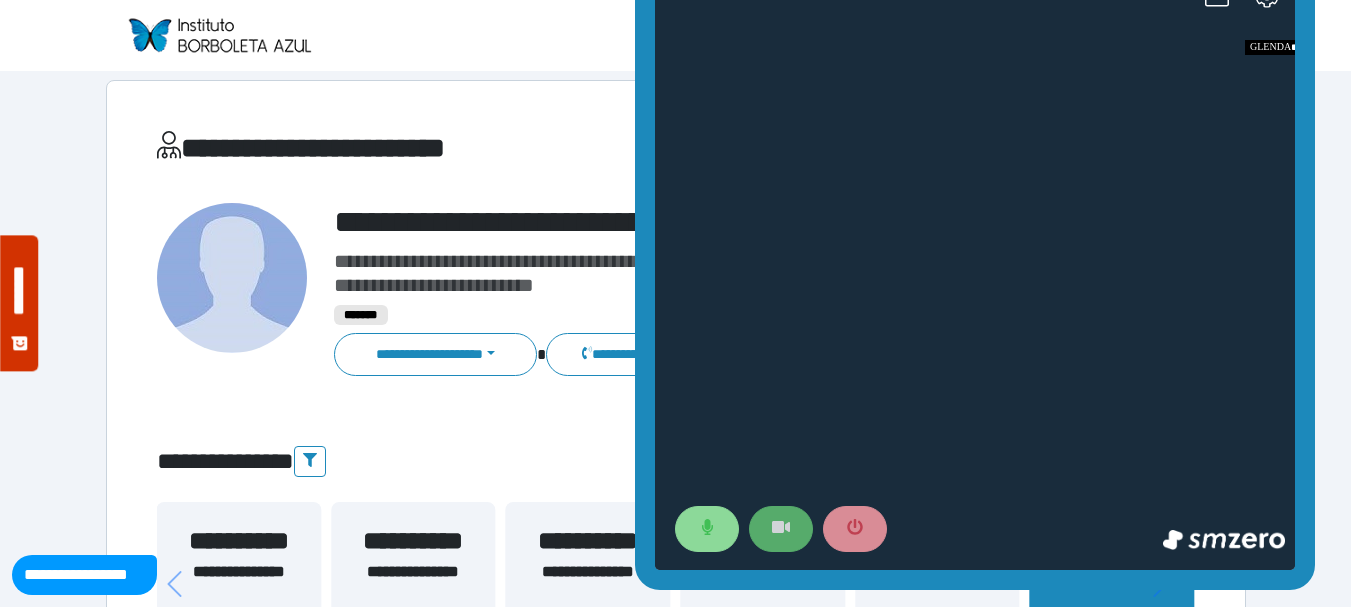 click at bounding box center (781, 529) 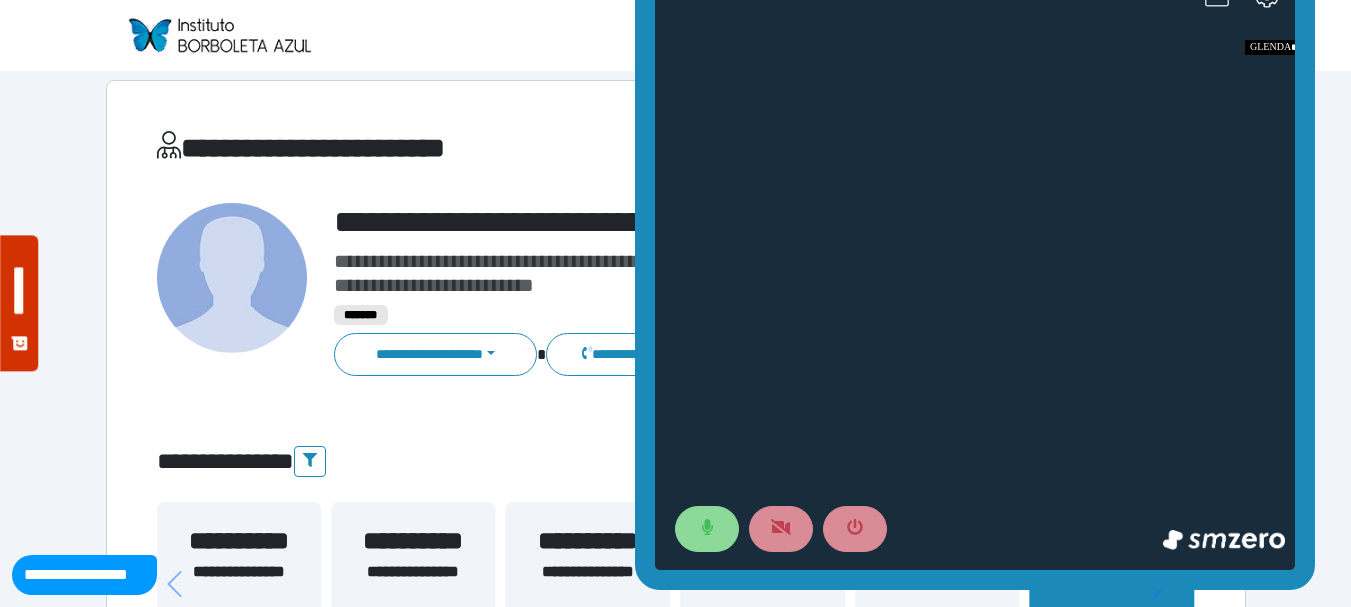 click 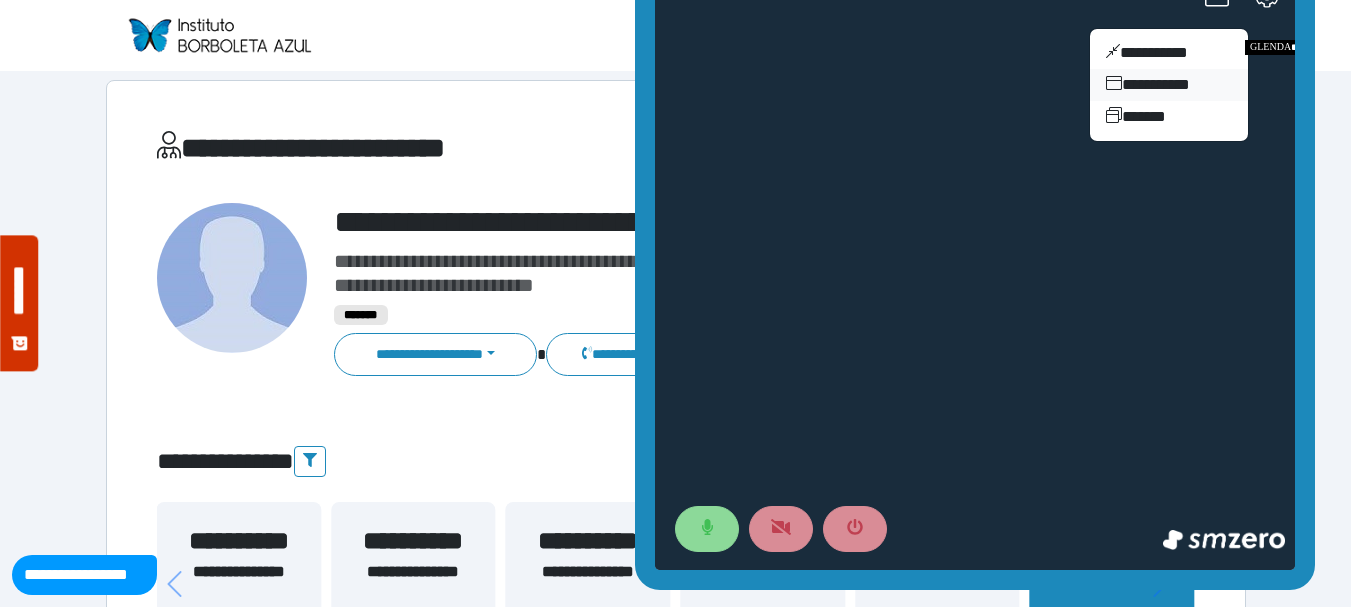 click on "**********" at bounding box center (1169, 85) 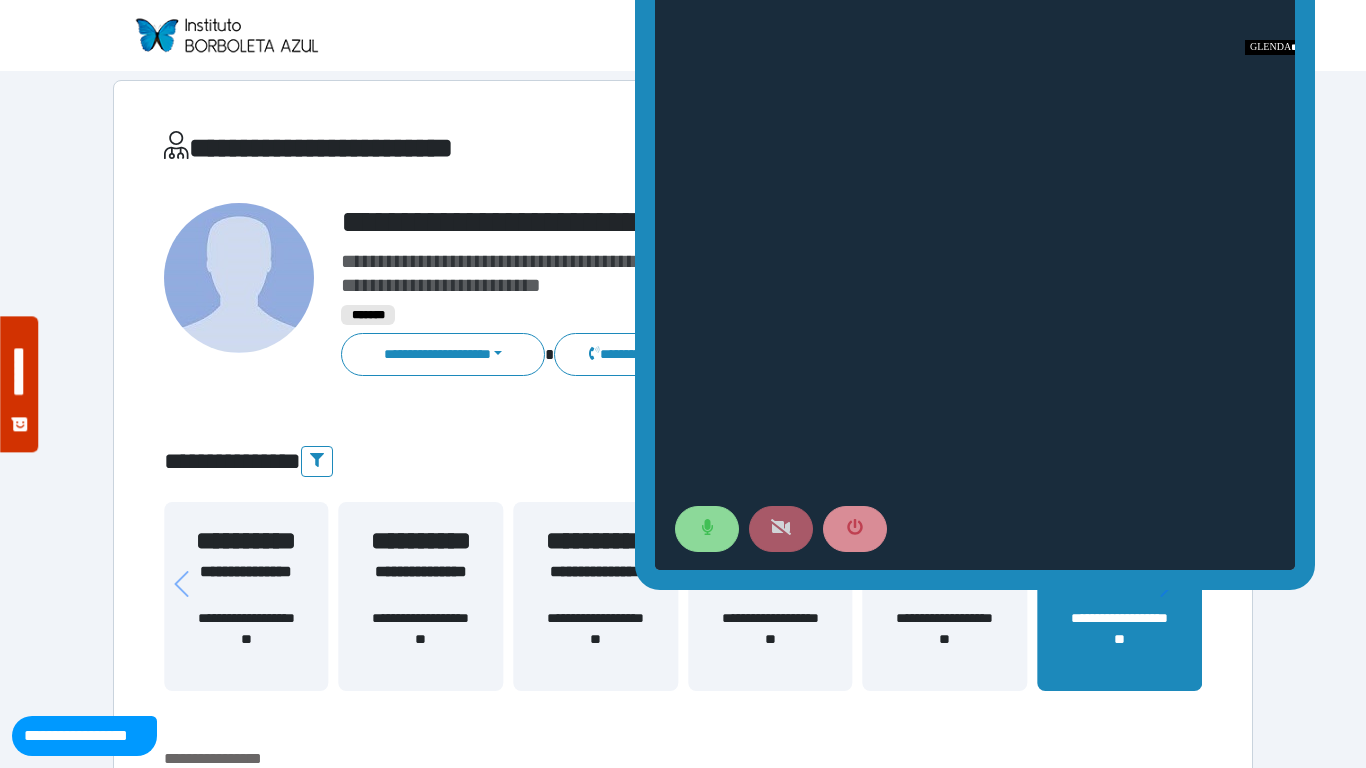 click at bounding box center (781, 529) 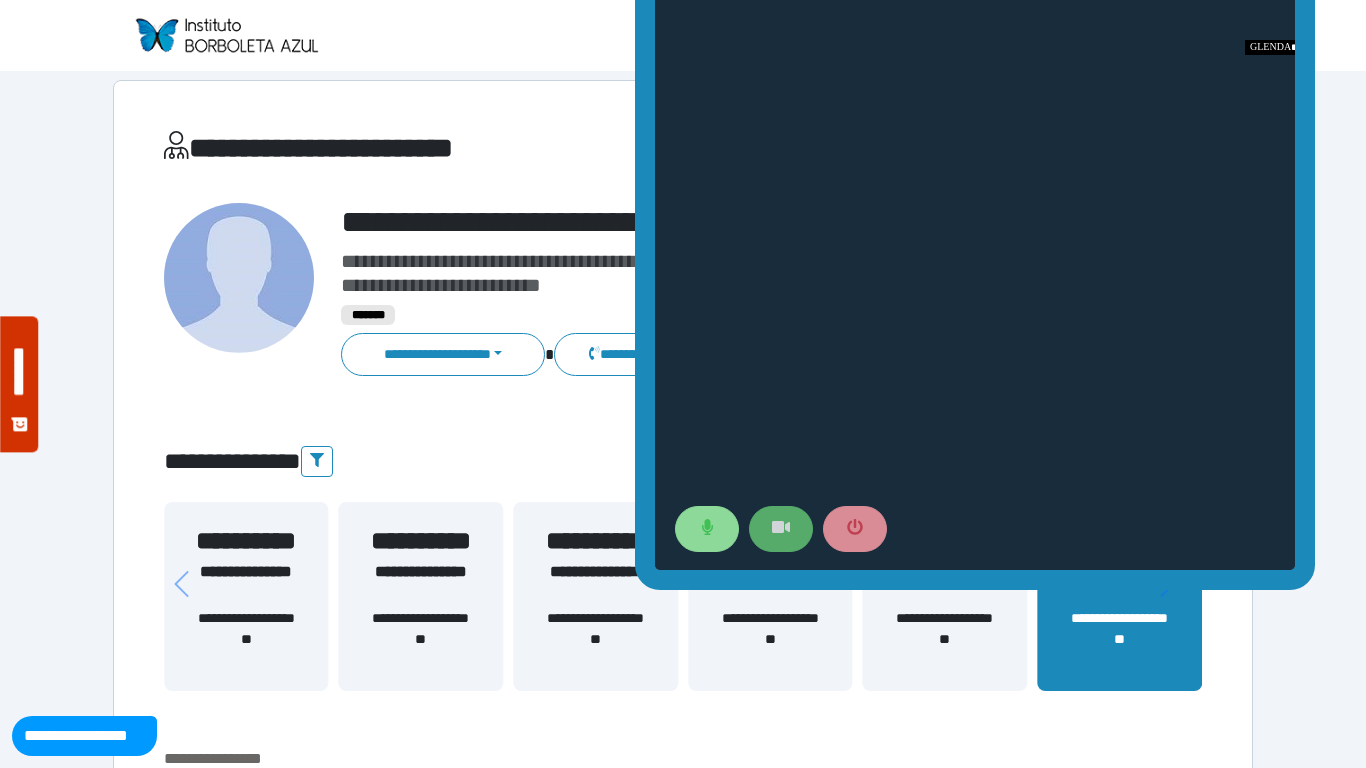 click at bounding box center [781, 529] 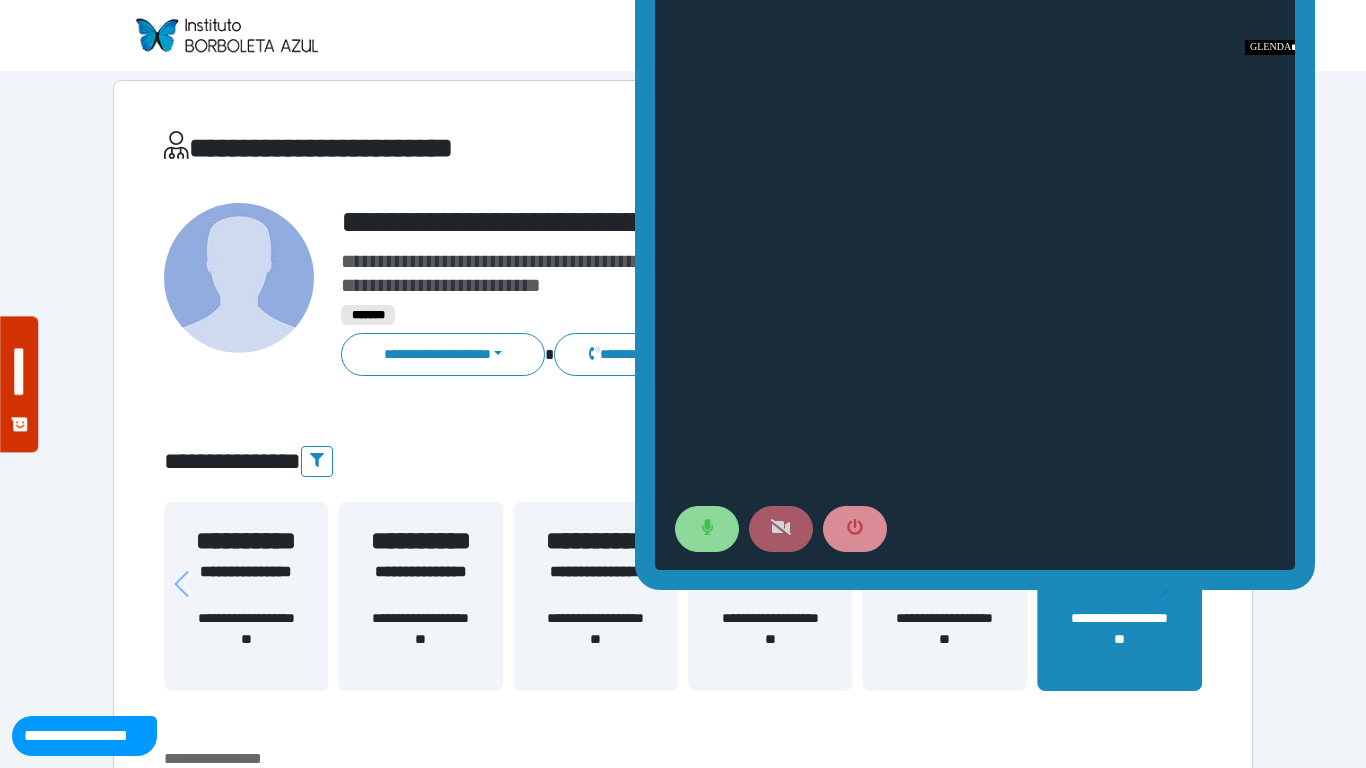 click at bounding box center (781, 529) 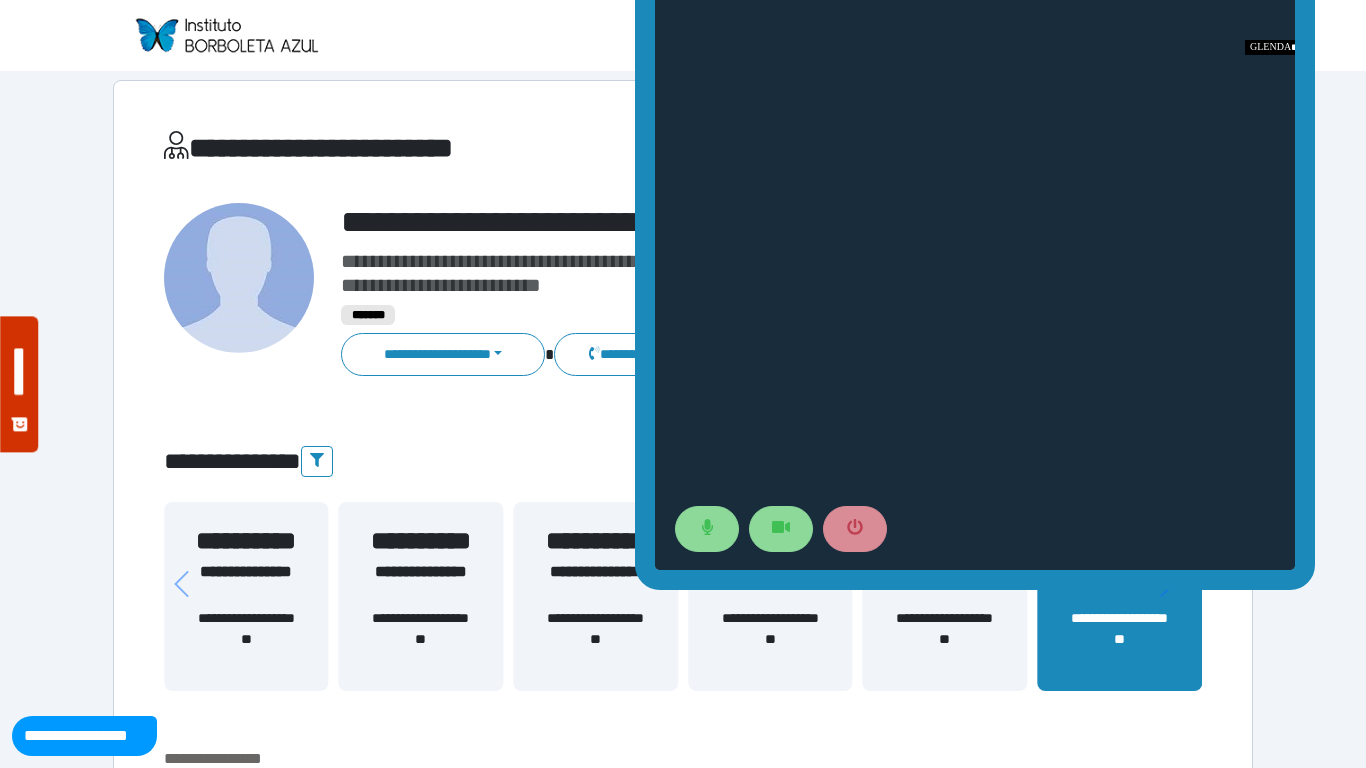click 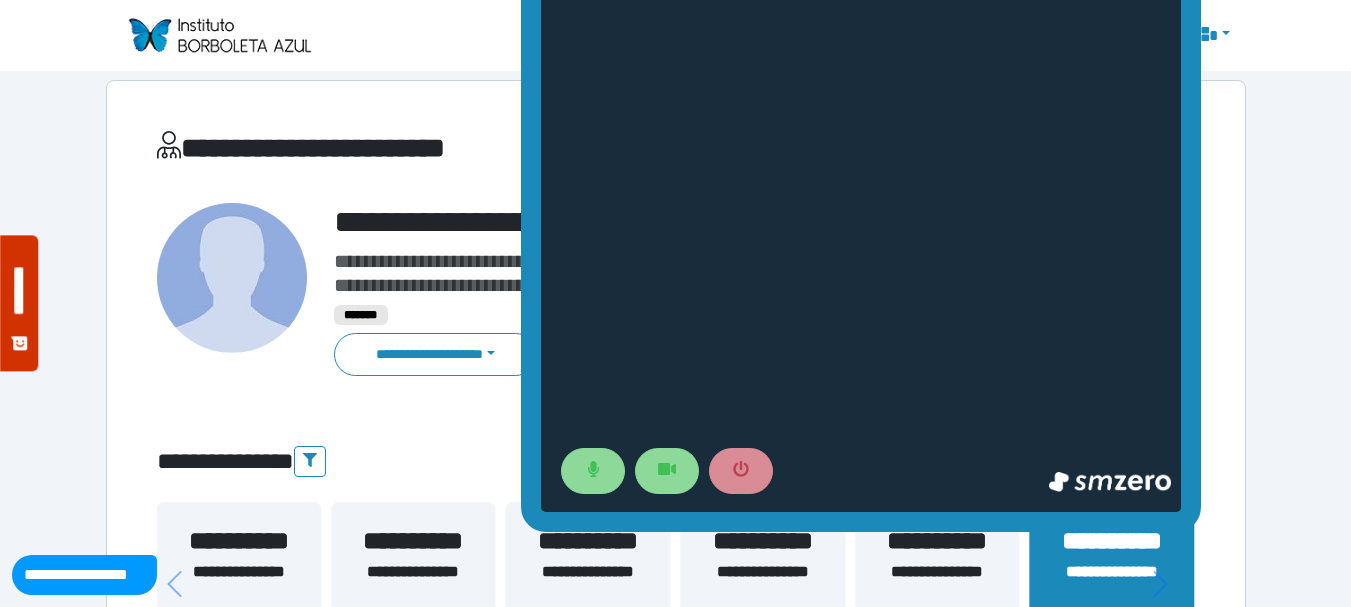 drag, startPoint x: 1293, startPoint y: 574, endPoint x: 1169, endPoint y: 517, distance: 136.47343 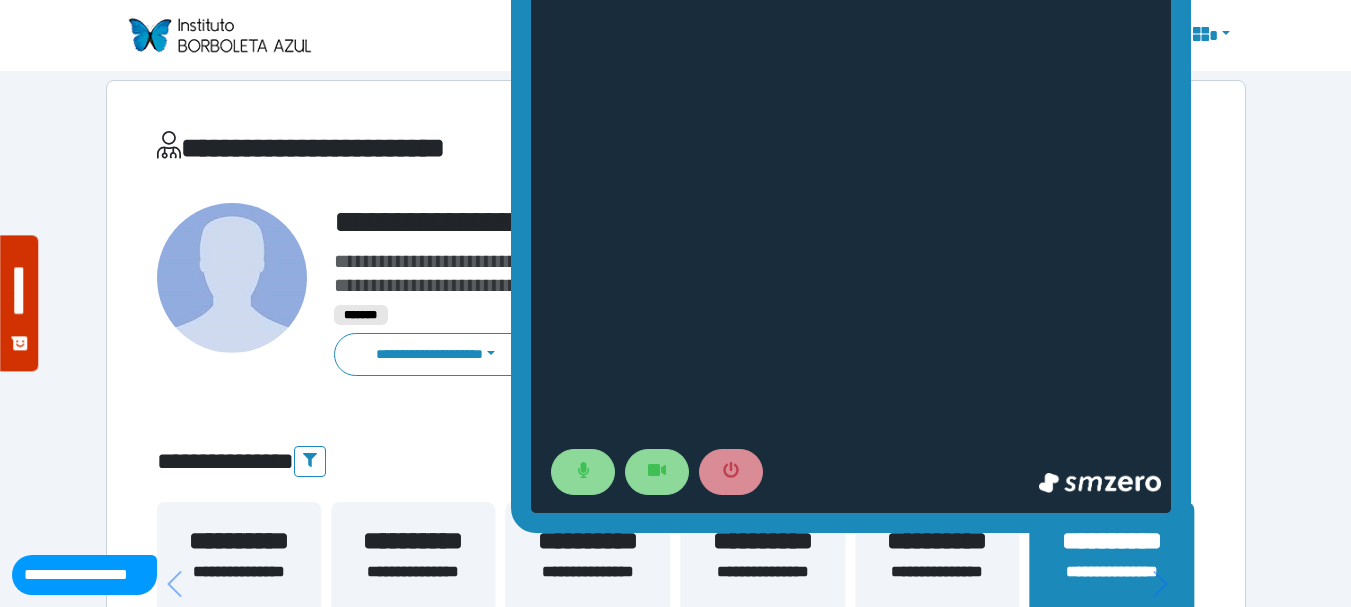 drag, startPoint x: 1126, startPoint y: 261, endPoint x: 1186, endPoint y: 375, distance: 128.82547 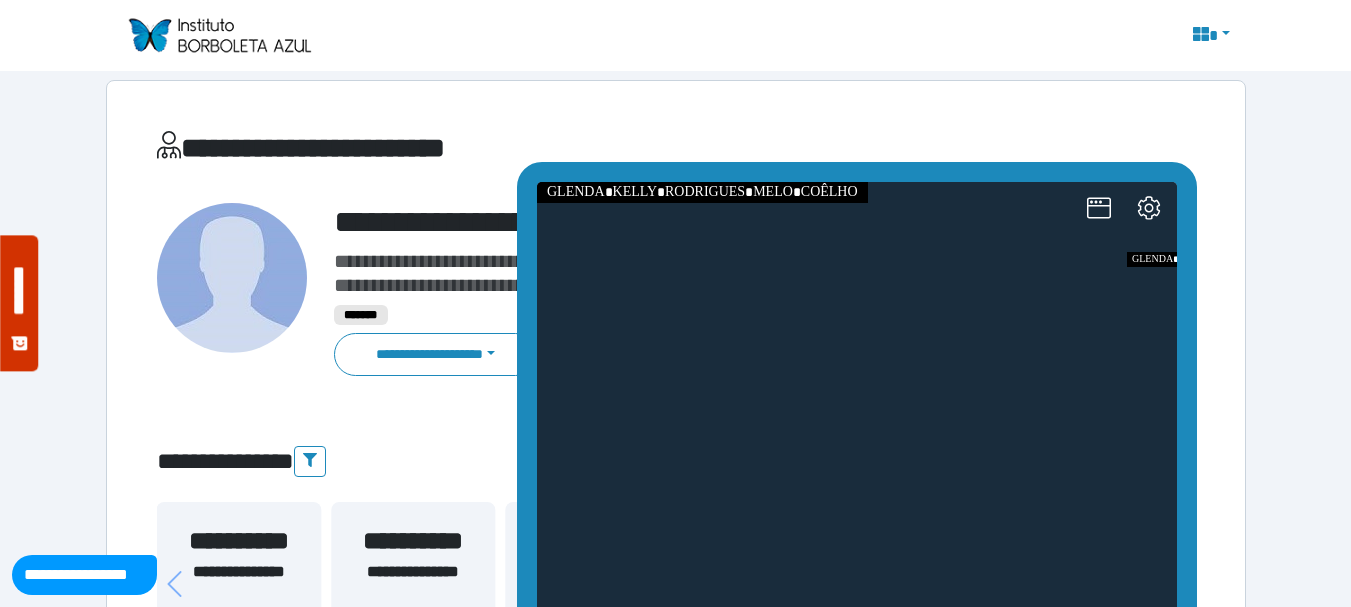 drag, startPoint x: 1172, startPoint y: 60, endPoint x: 1178, endPoint y: 329, distance: 269.0669 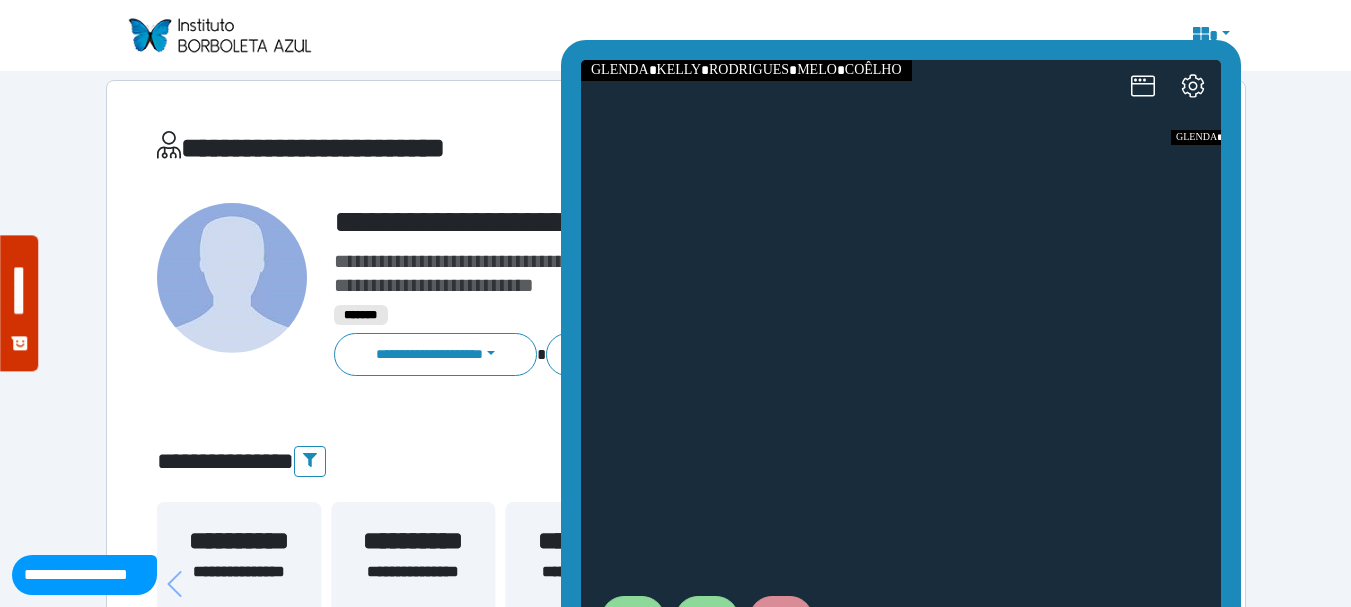 scroll, scrollTop: 0, scrollLeft: 0, axis: both 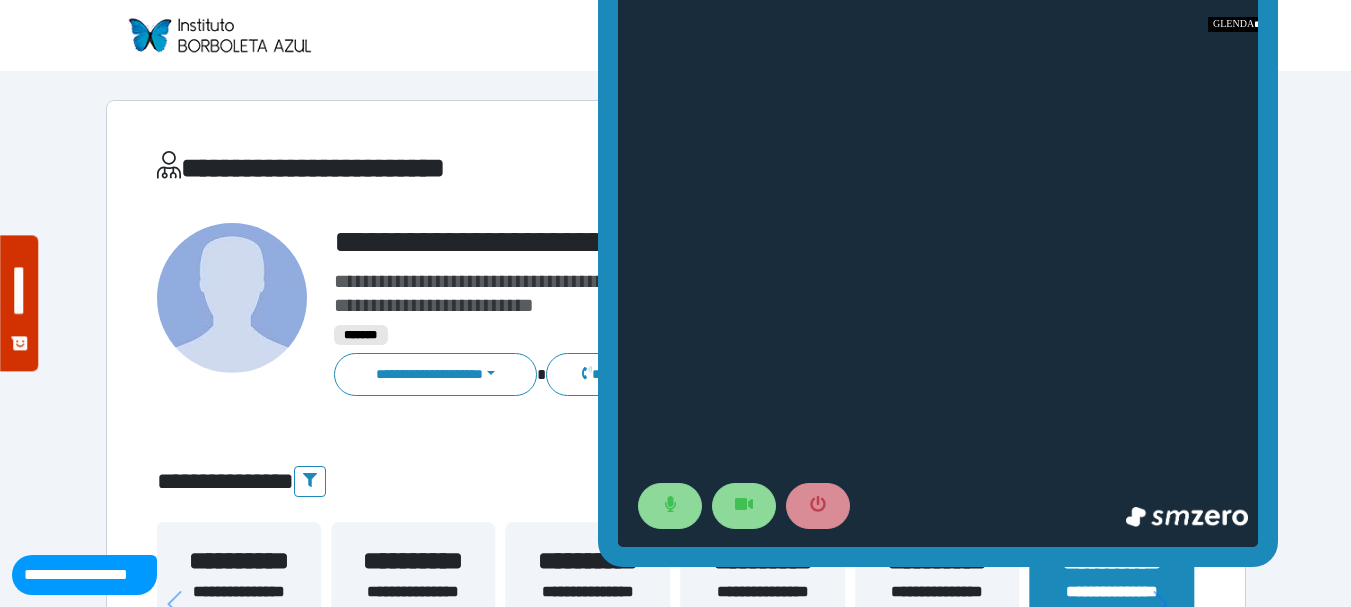 drag, startPoint x: 1053, startPoint y: 168, endPoint x: 1075, endPoint y: -68, distance: 237.02321 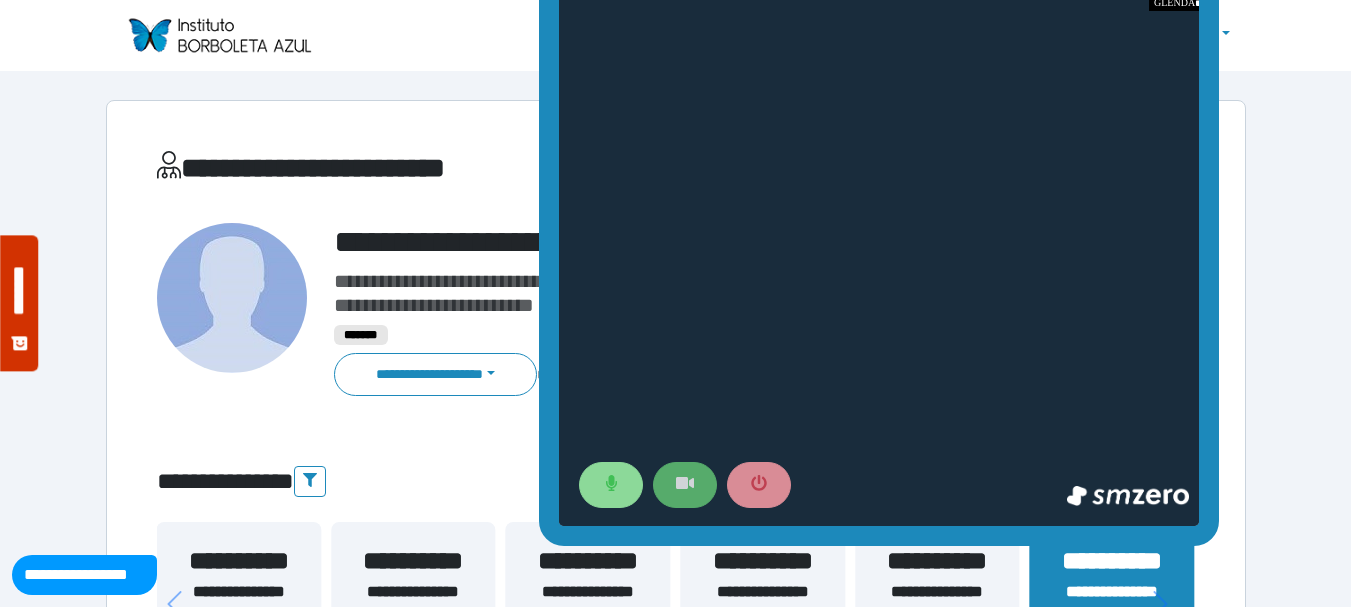 click 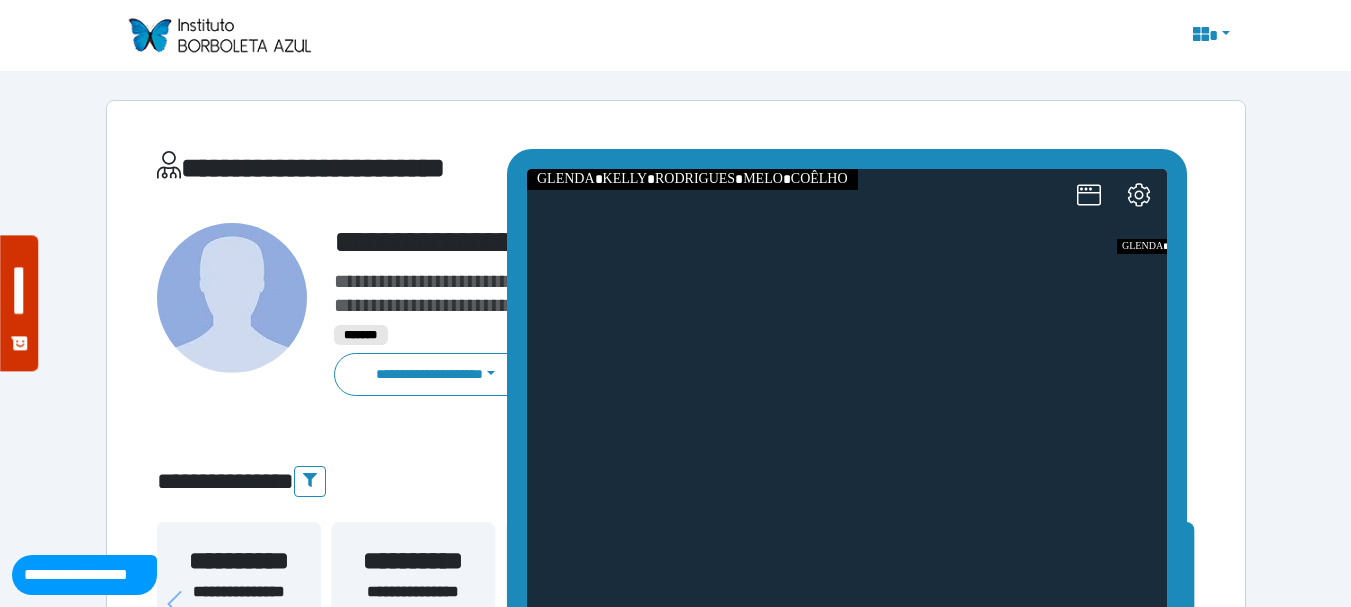 drag, startPoint x: 1208, startPoint y: 101, endPoint x: 1170, endPoint y: 317, distance: 219.31712 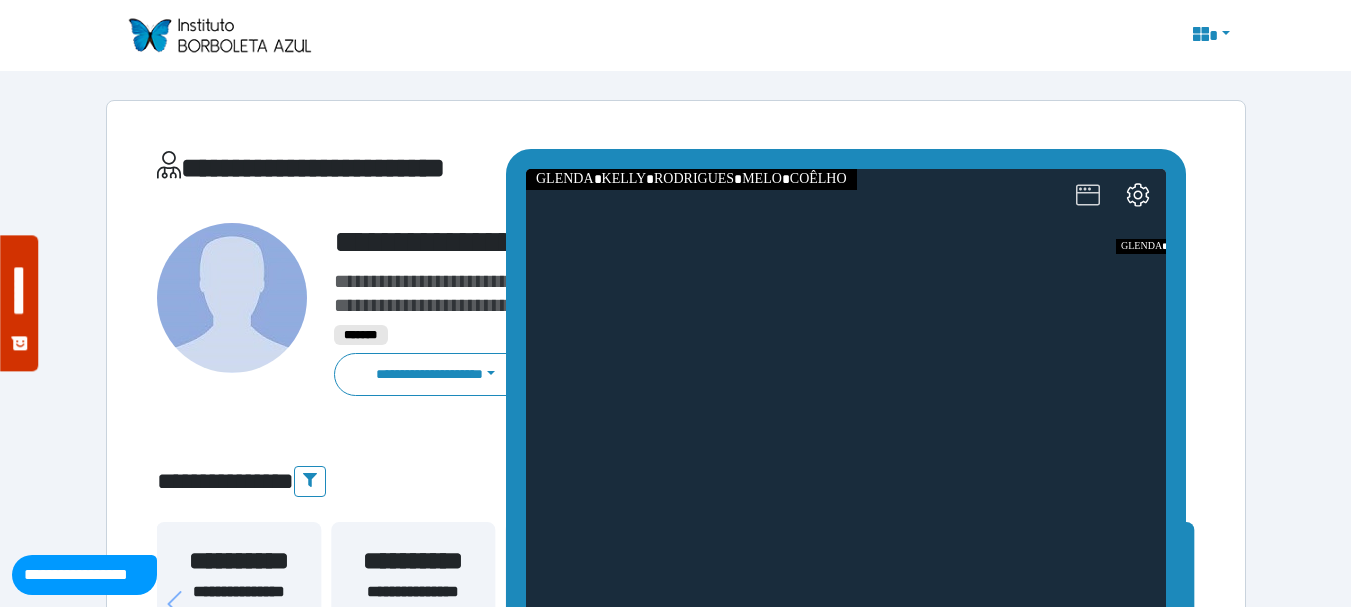 click 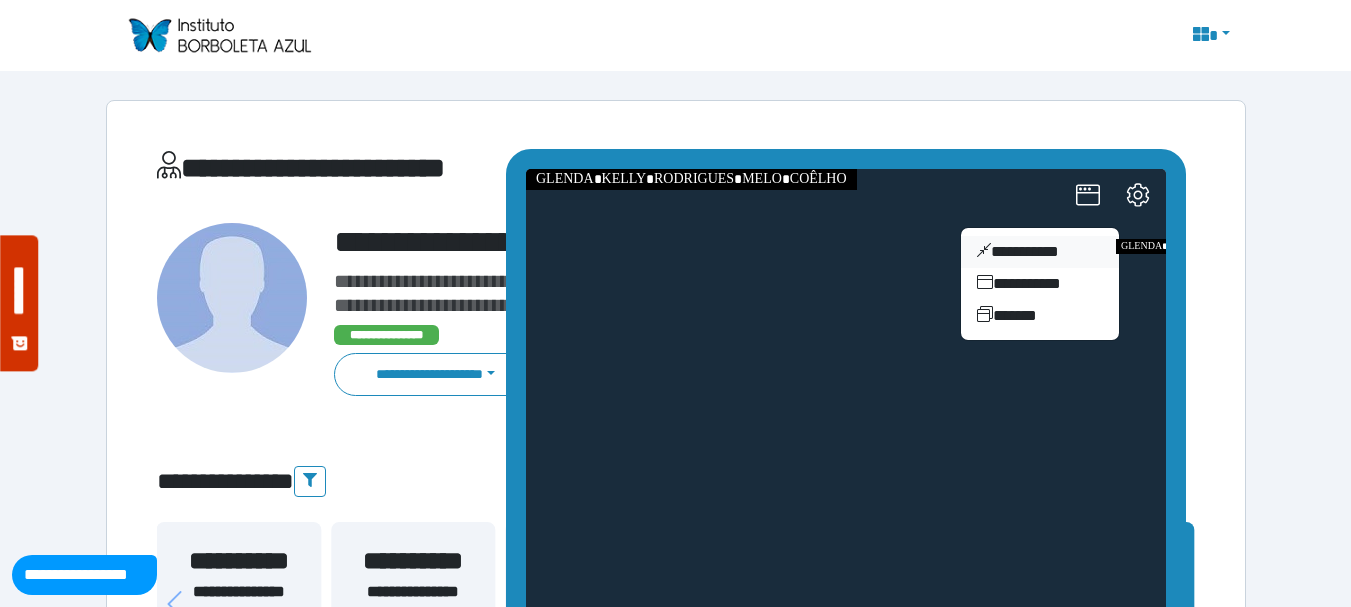 click on "**********" at bounding box center [1040, 252] 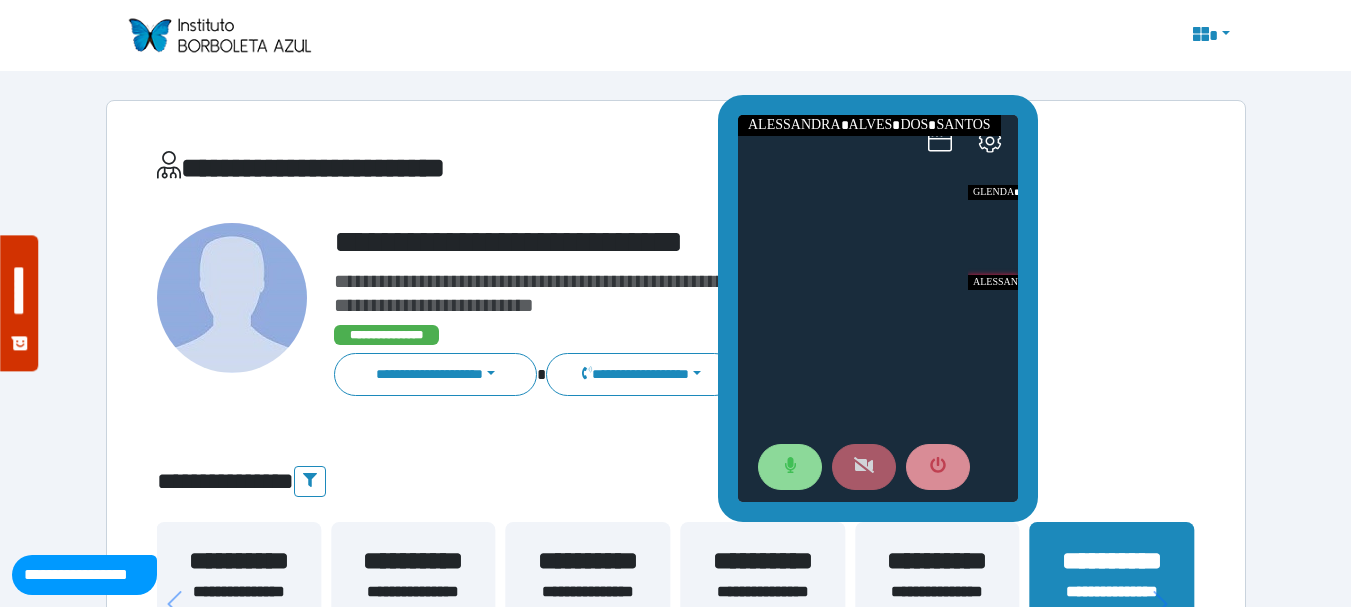 drag, startPoint x: 813, startPoint y: 253, endPoint x: 1025, endPoint y: 199, distance: 218.76929 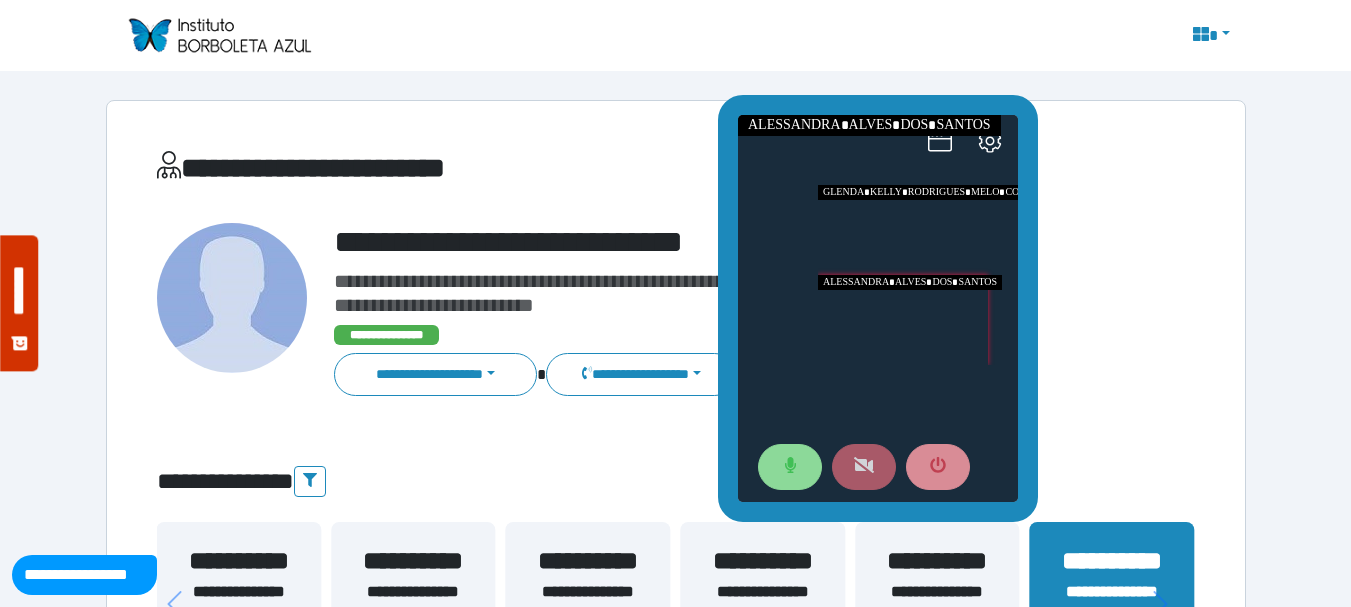 drag, startPoint x: 1754, startPoint y: 489, endPoint x: 994, endPoint y: 330, distance: 776.4541 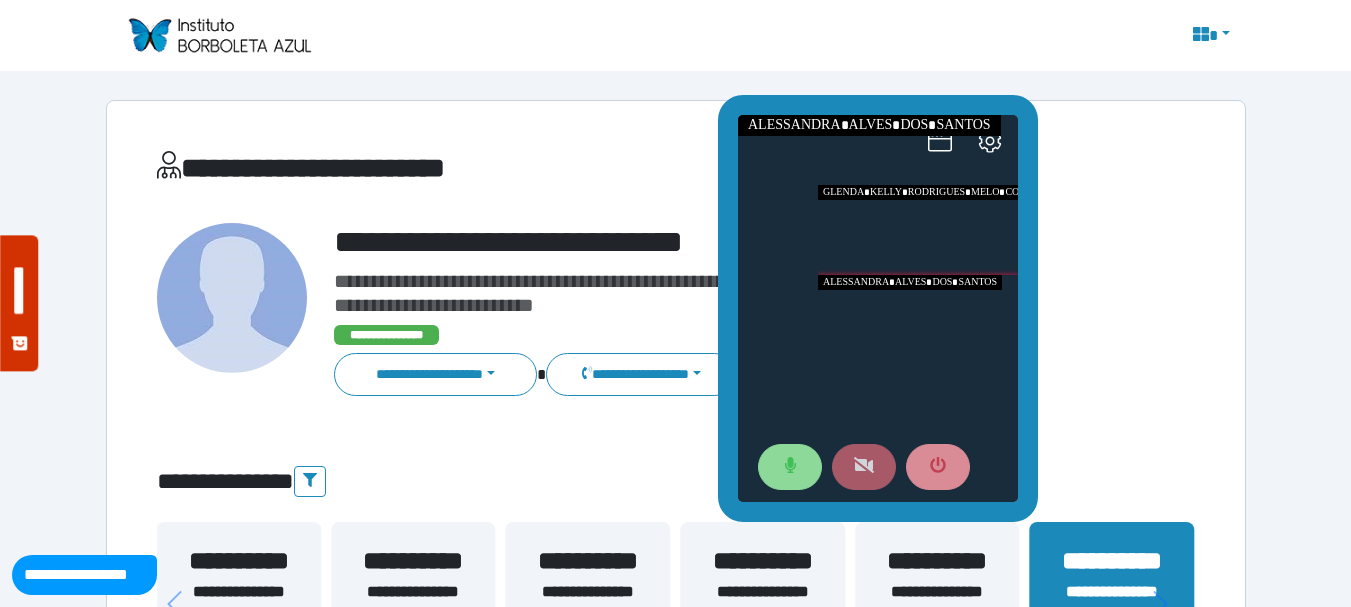 click at bounding box center [918, 320] 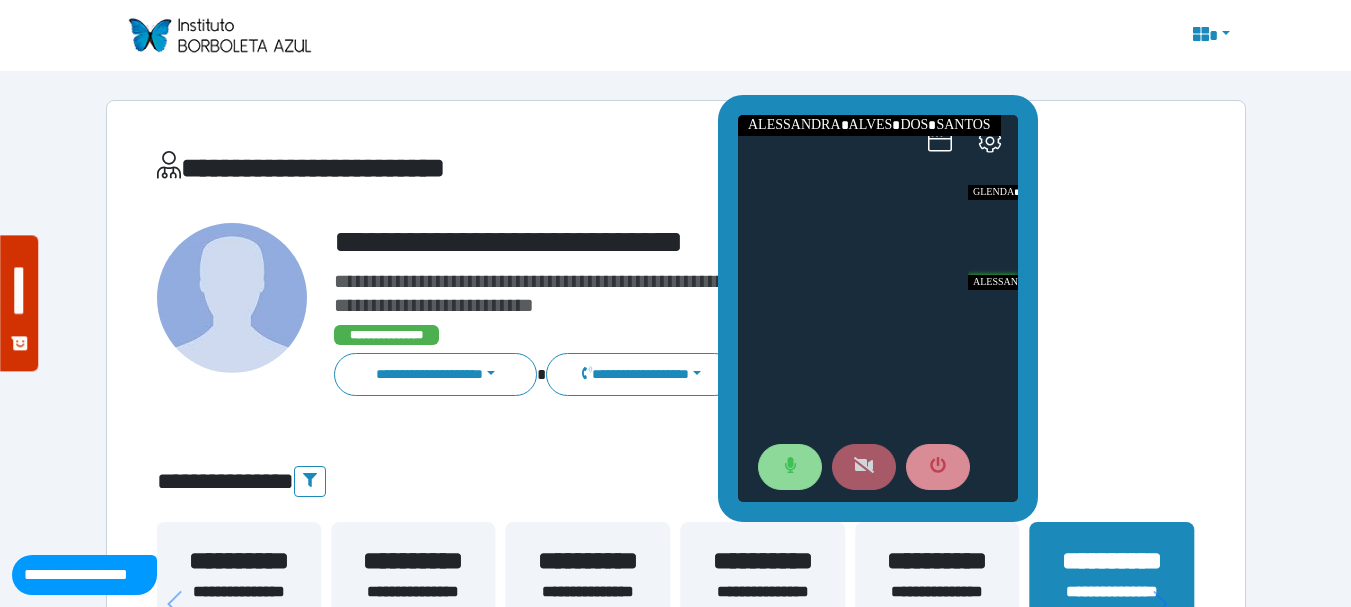 click at bounding box center [864, 467] 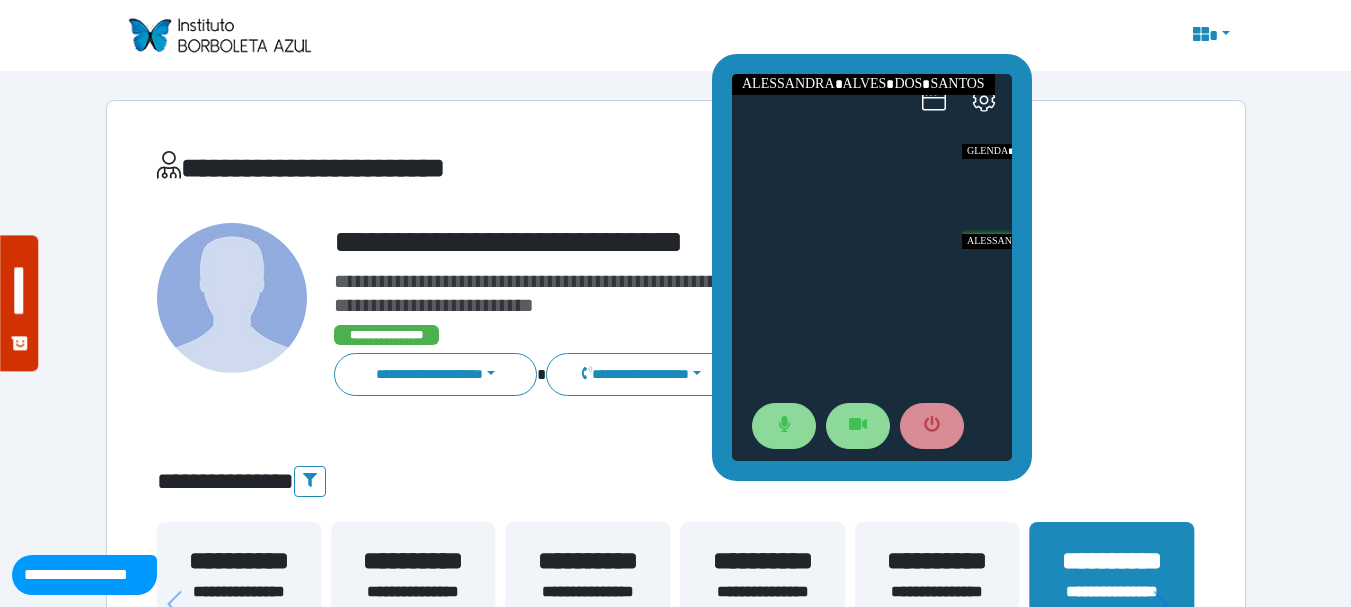 drag, startPoint x: 924, startPoint y: 105, endPoint x: 918, endPoint y: 64, distance: 41.4367 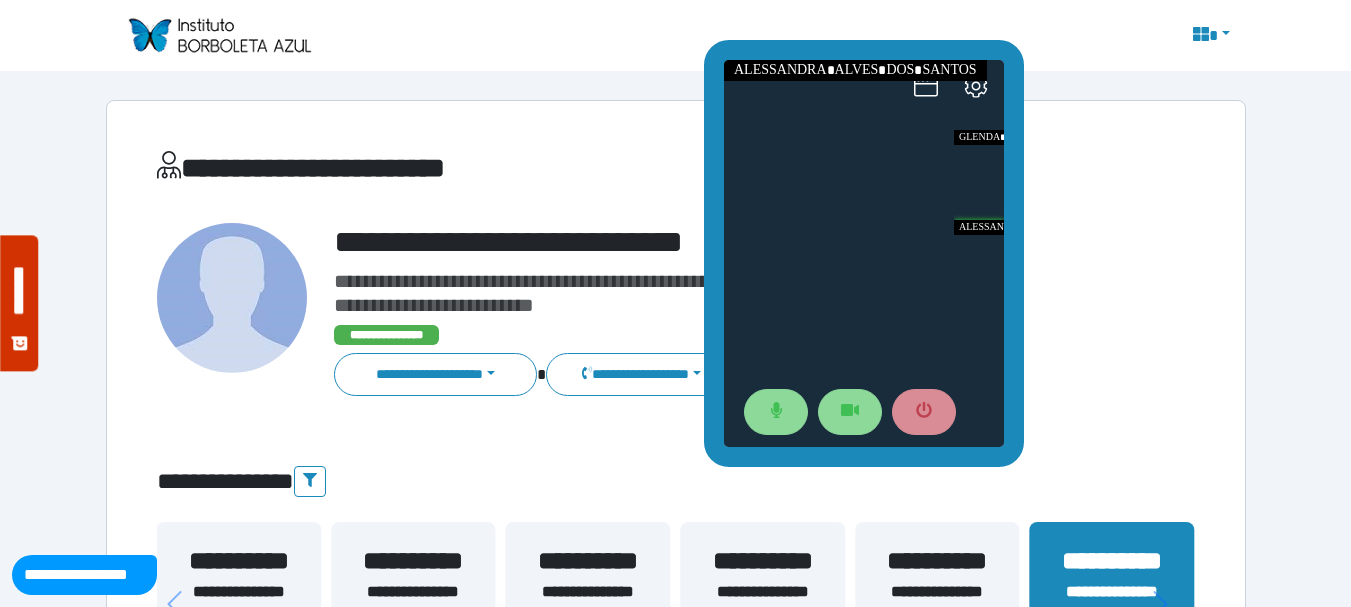 drag, startPoint x: 899, startPoint y: 67, endPoint x: 891, endPoint y: 53, distance: 16.124516 